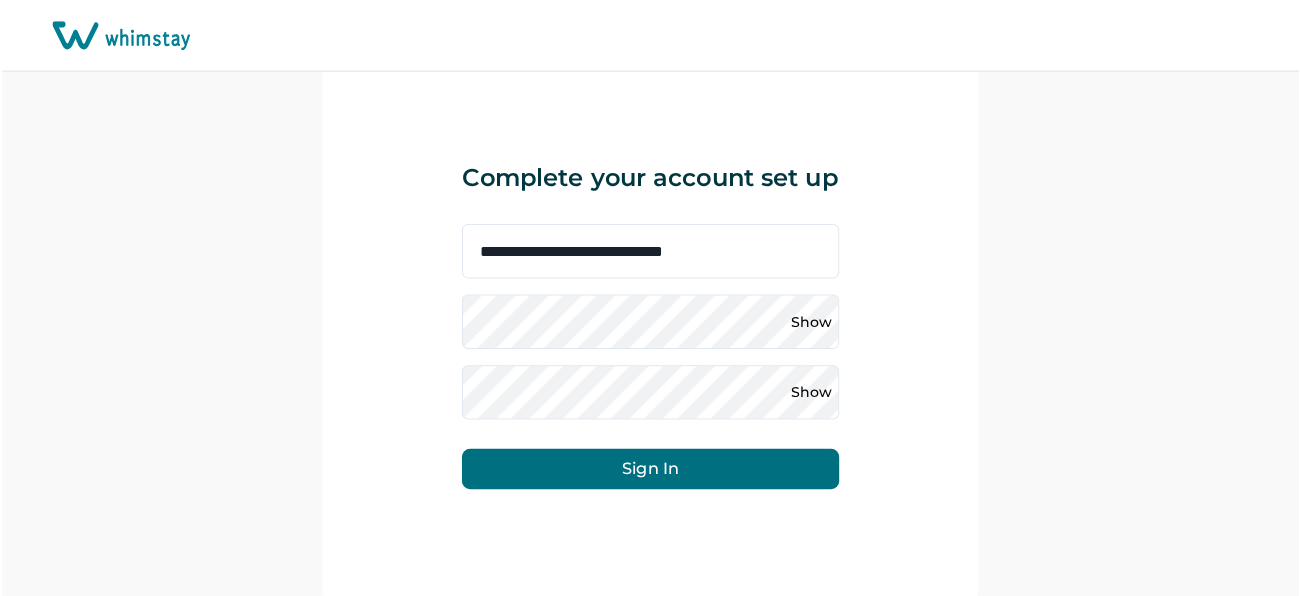 scroll, scrollTop: 0, scrollLeft: 0, axis: both 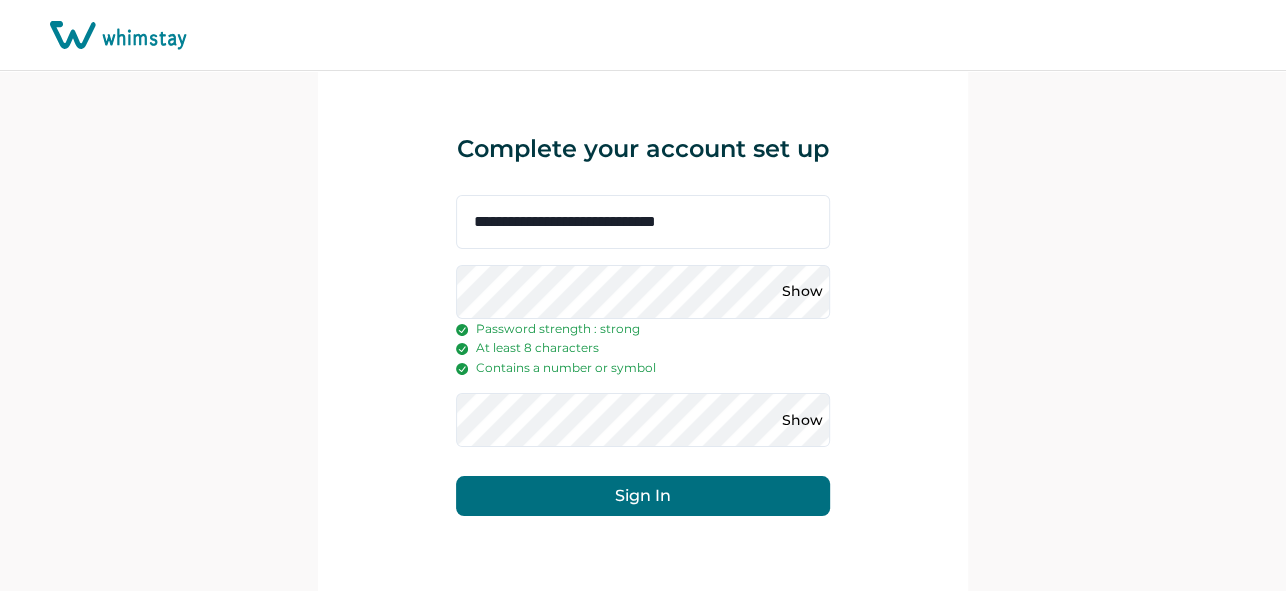 click on "Sign In" at bounding box center [642, 496] 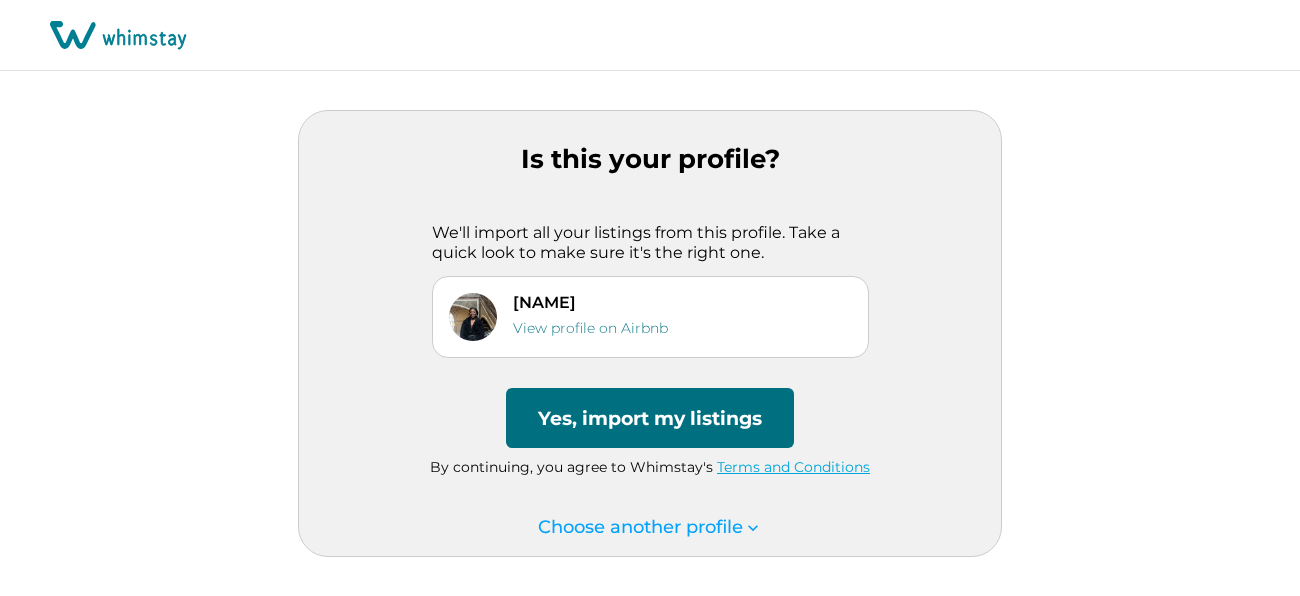 click on "Yes, import my listings" at bounding box center (650, 418) 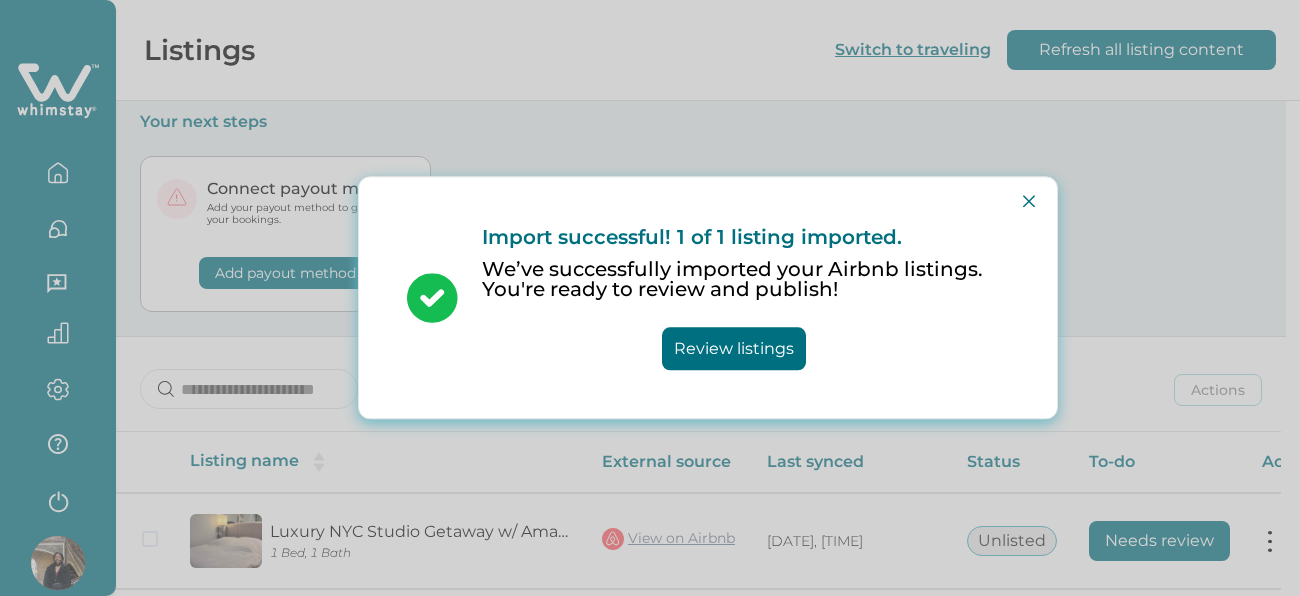 click on "Review listings" at bounding box center [734, 349] 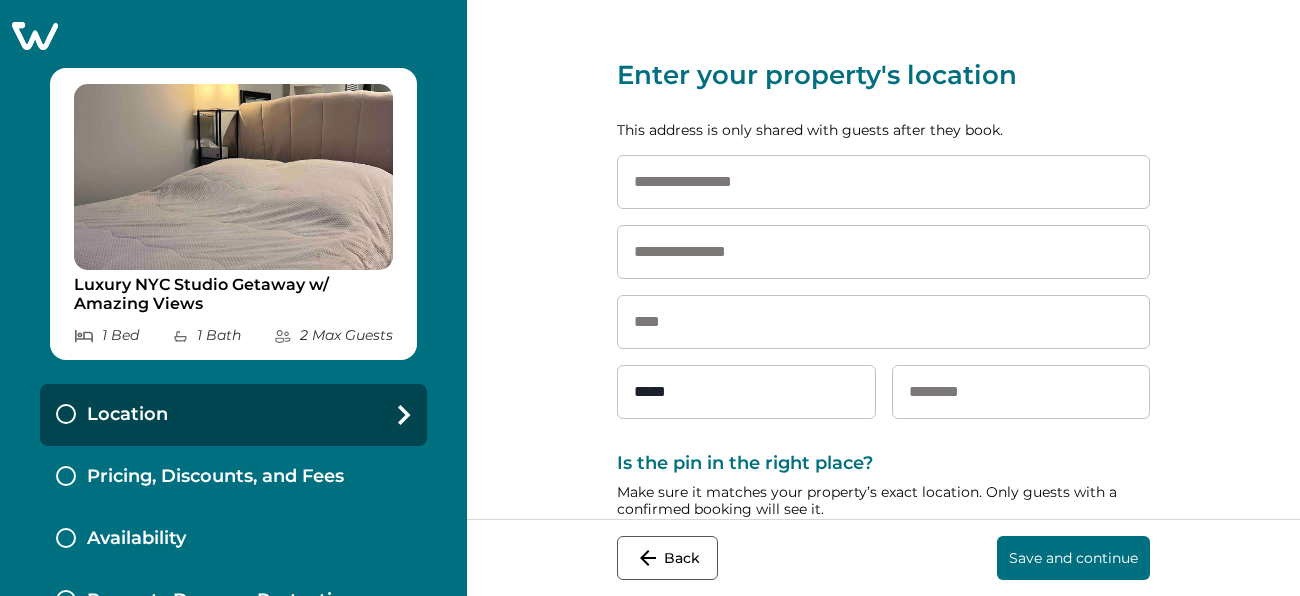 click at bounding box center (883, 182) 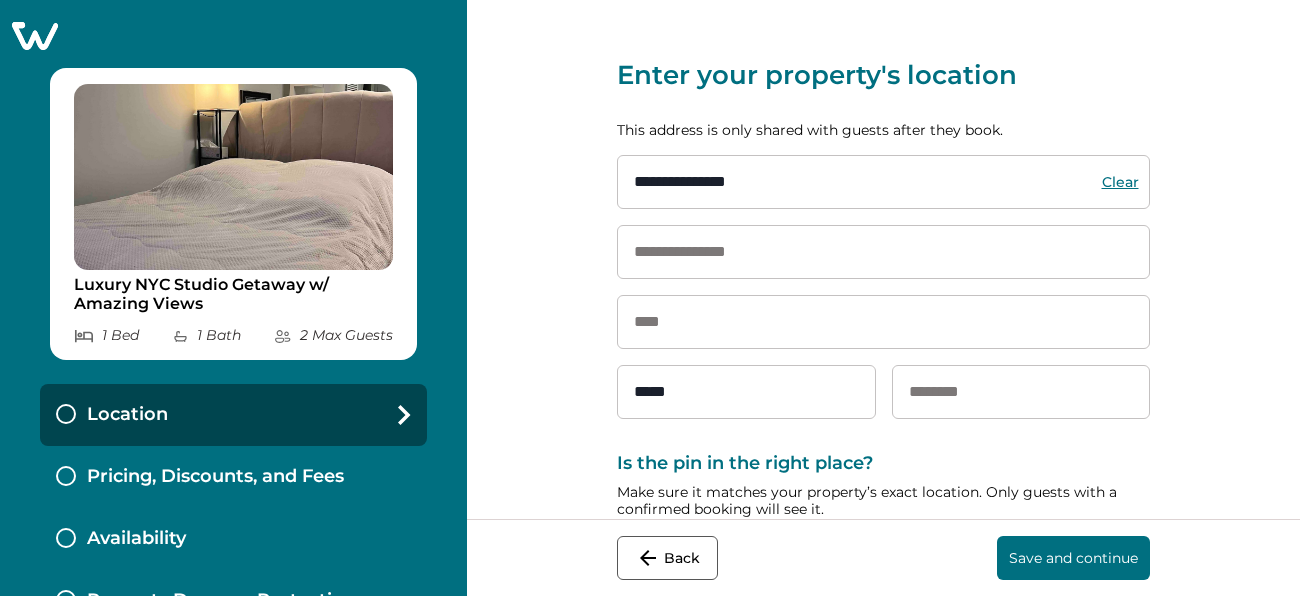 type on "**********" 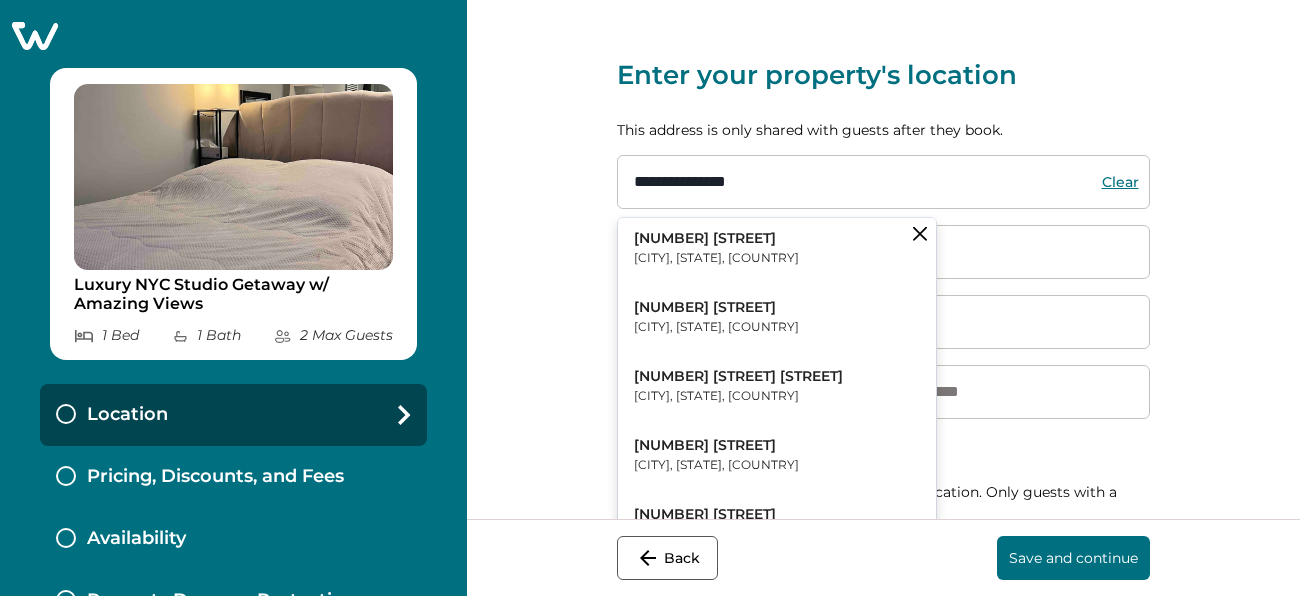 click on "[NUMBER] [STREET] [CITY], [STATE], [COUNTRY]" at bounding box center (777, 248) 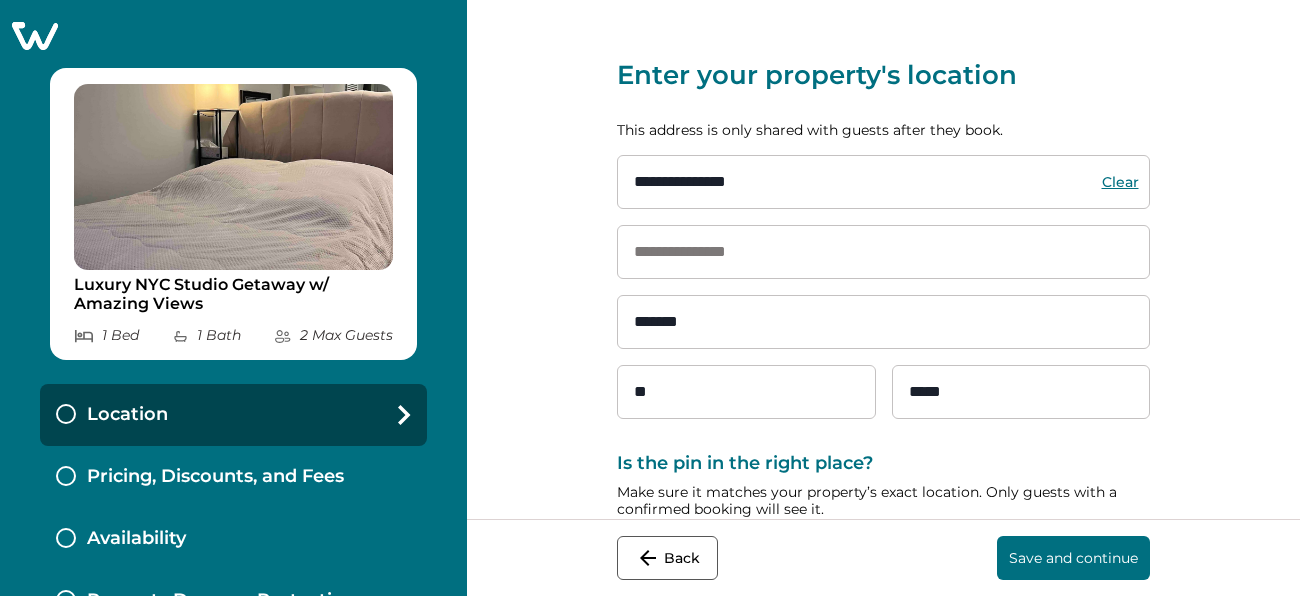 click at bounding box center (883, 252) 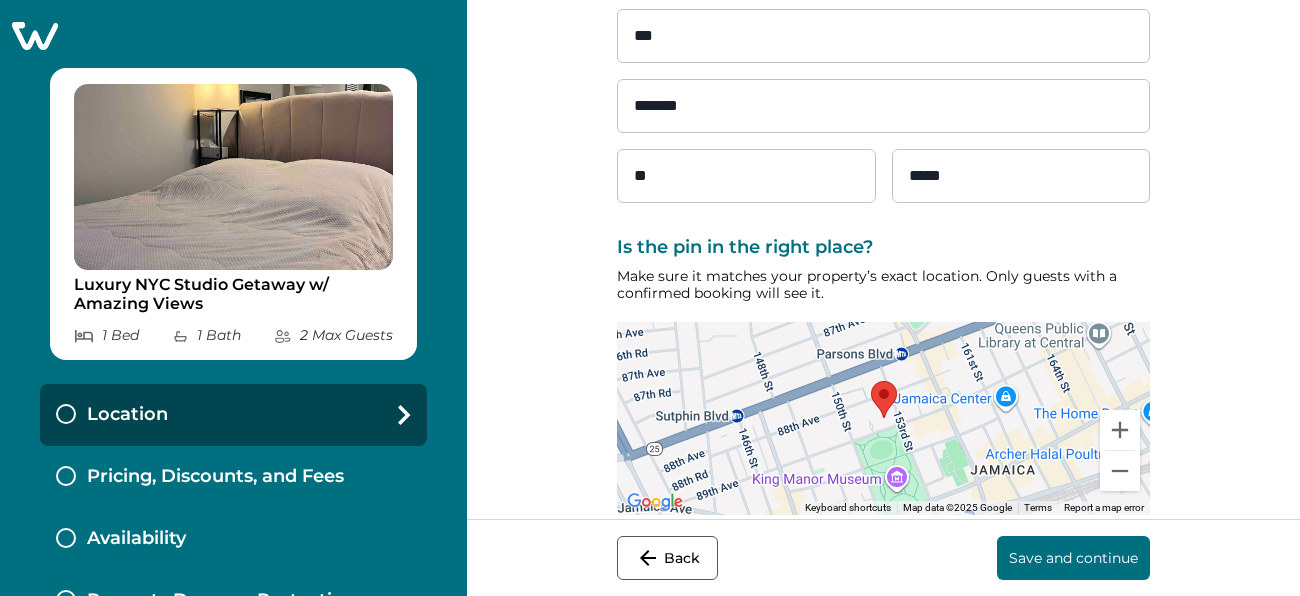 scroll, scrollTop: 239, scrollLeft: 0, axis: vertical 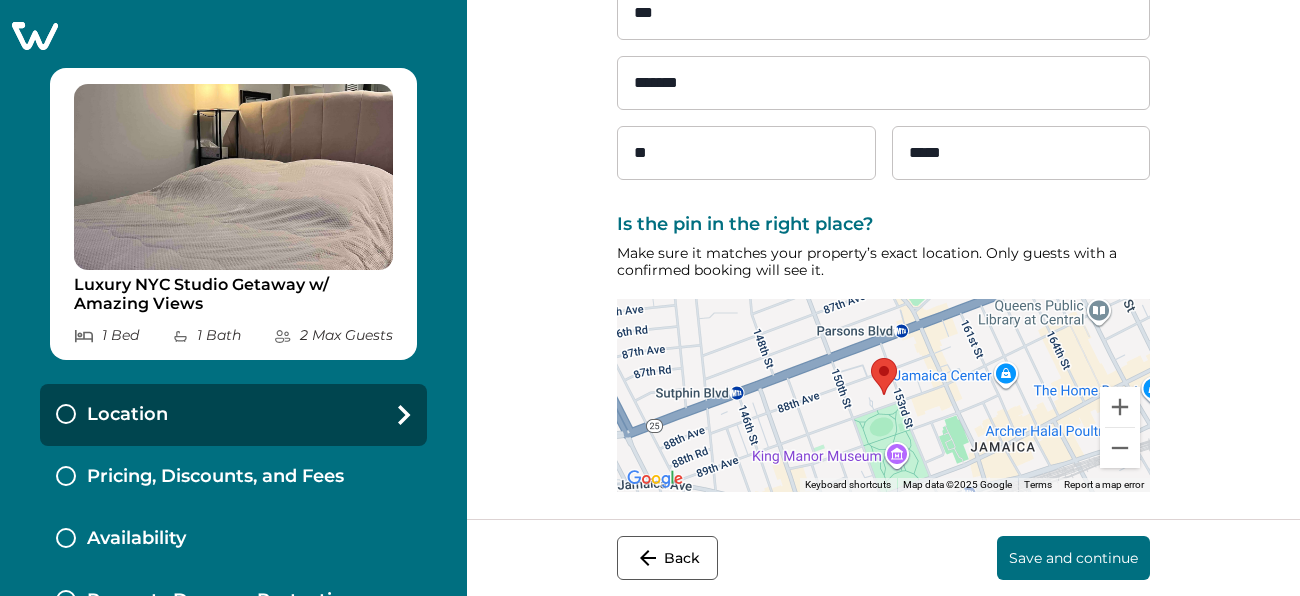 type on "***" 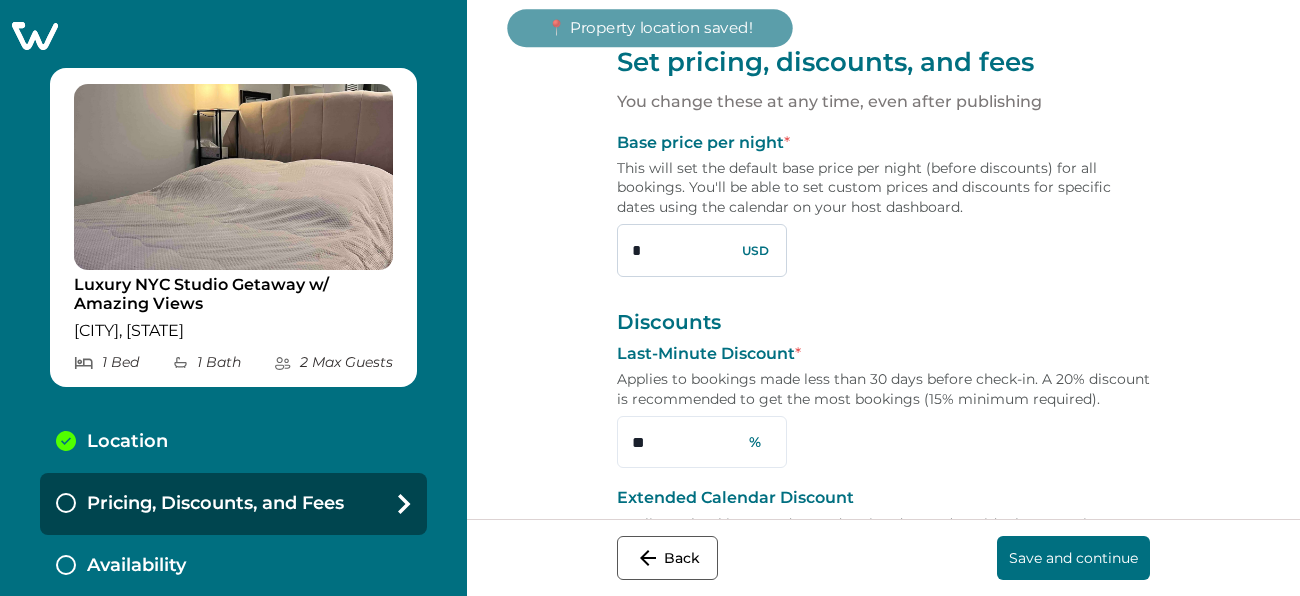 scroll, scrollTop: 0, scrollLeft: 0, axis: both 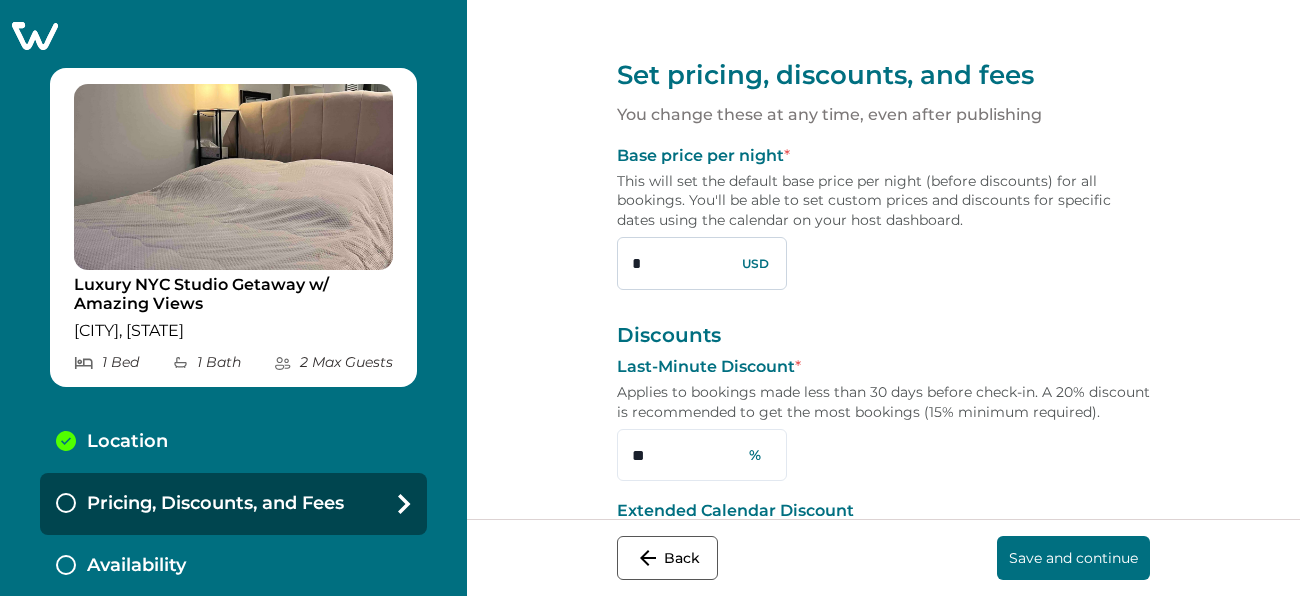 click on "*" at bounding box center (702, 263) 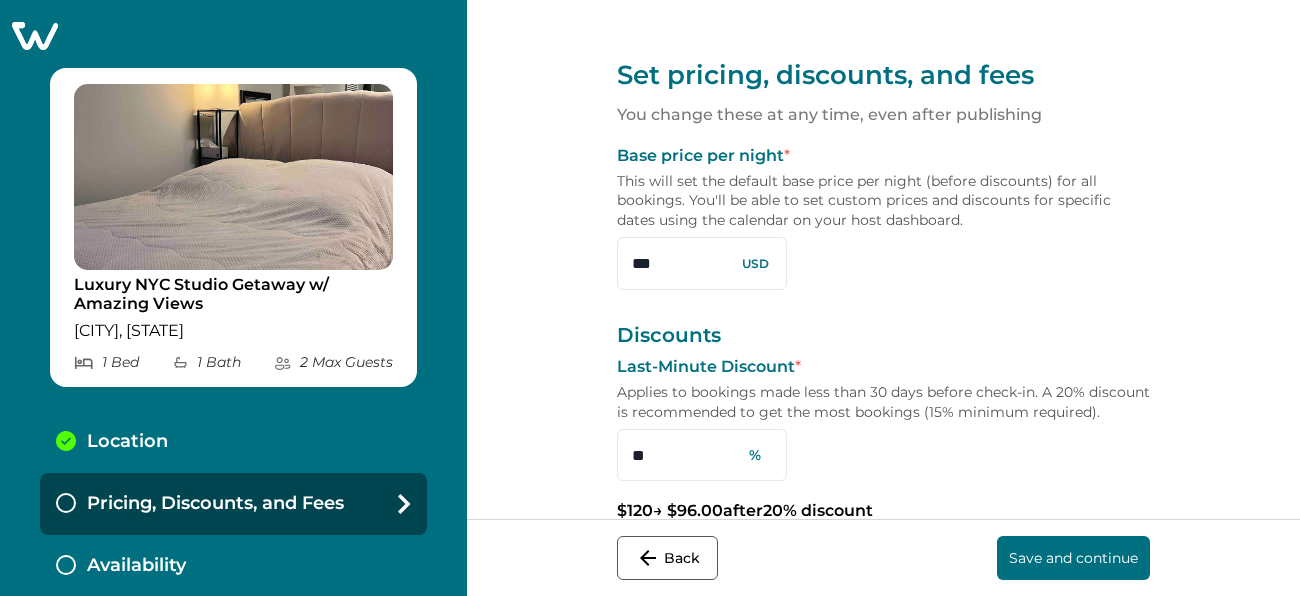 click on "Last-Minute Discount *" at bounding box center (883, 156) 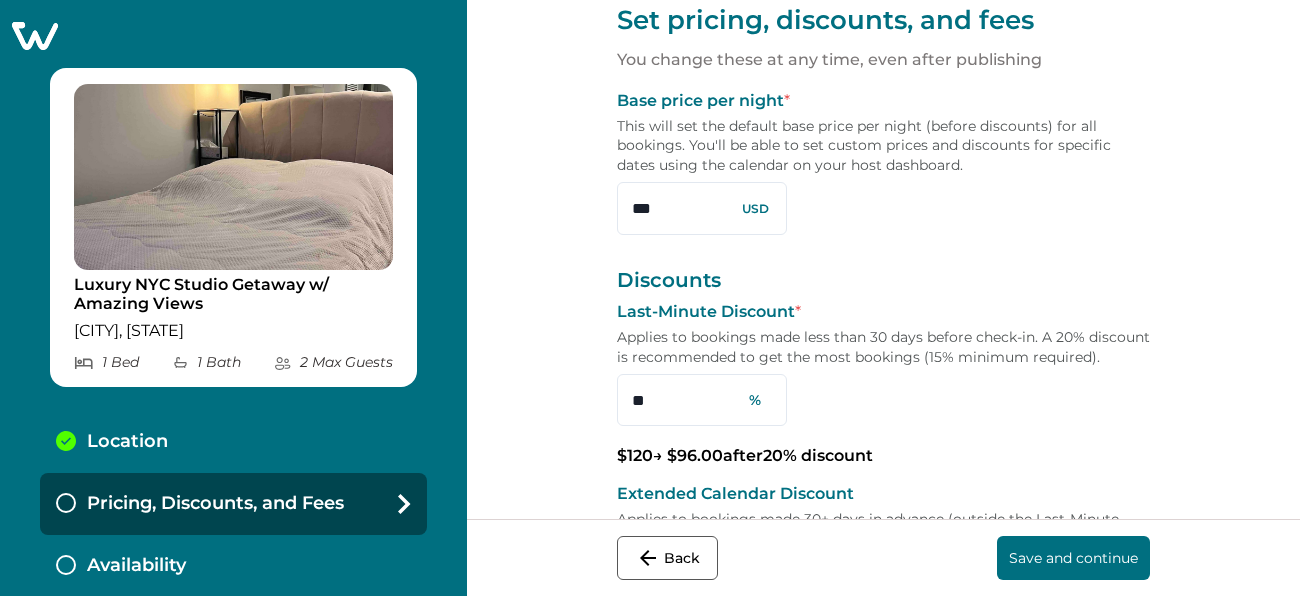 scroll, scrollTop: 56, scrollLeft: 0, axis: vertical 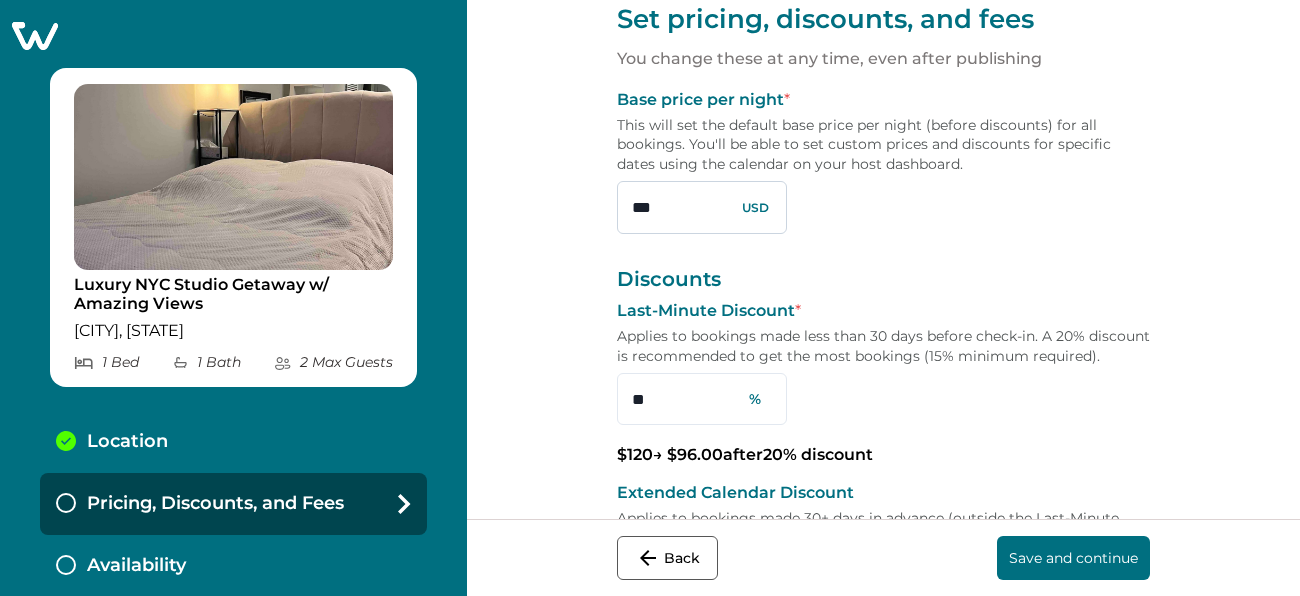 click on "***" at bounding box center (702, 207) 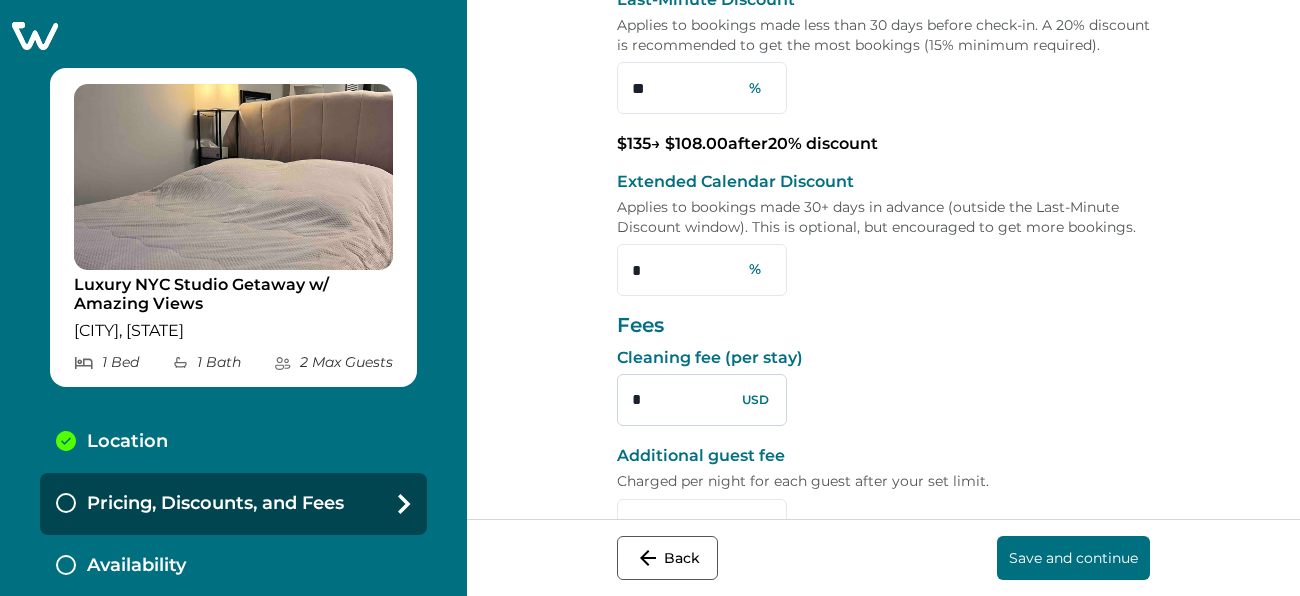 scroll, scrollTop: 399, scrollLeft: 0, axis: vertical 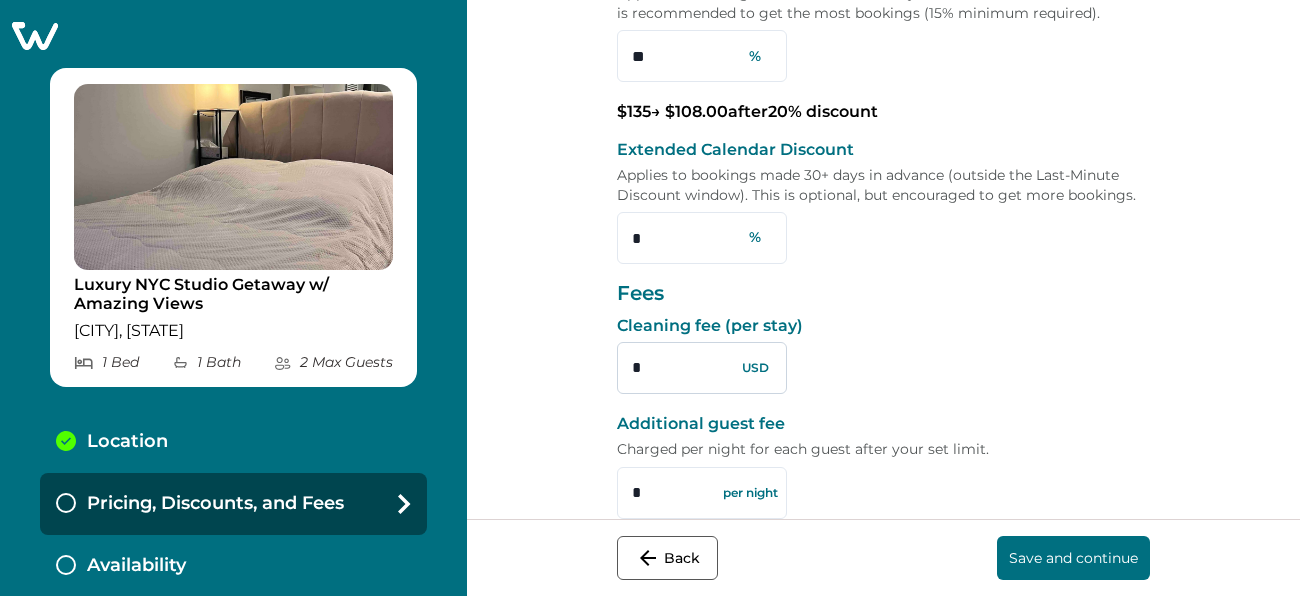type on "***" 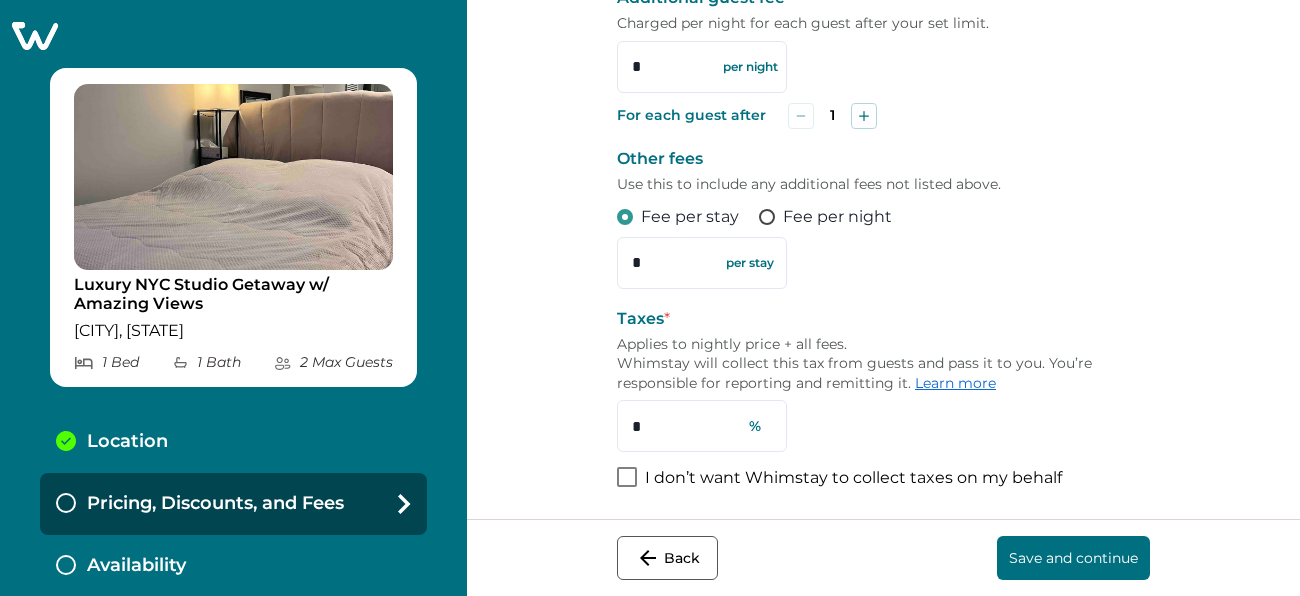 scroll, scrollTop: 842, scrollLeft: 0, axis: vertical 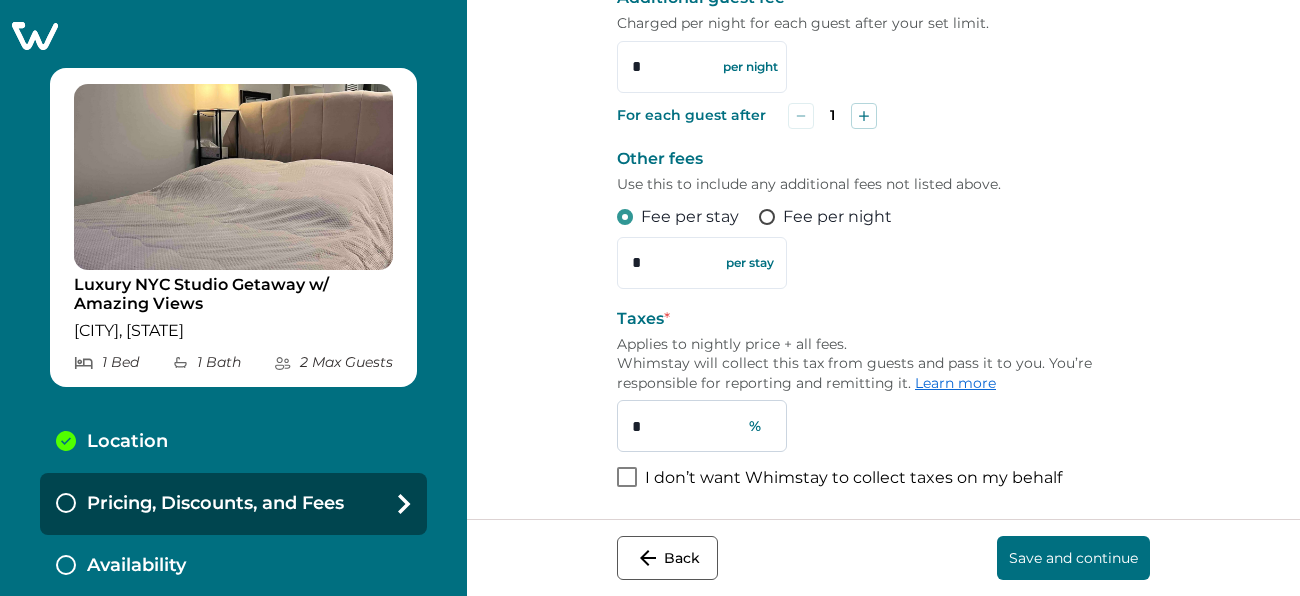 type on "***" 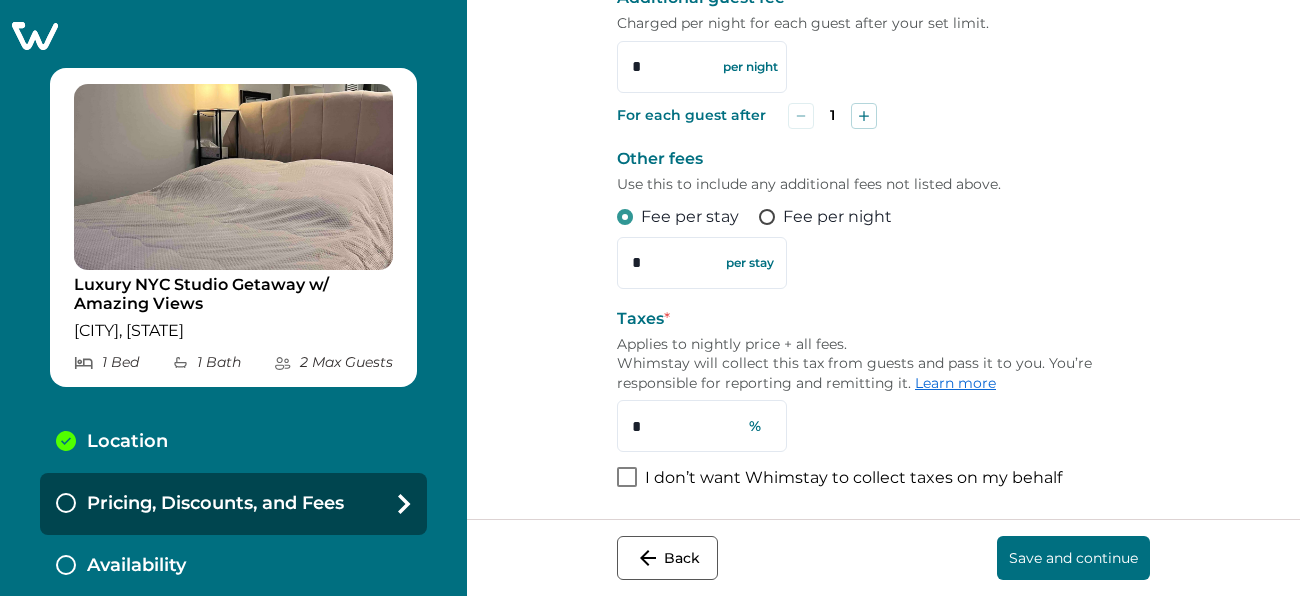 type on "*" 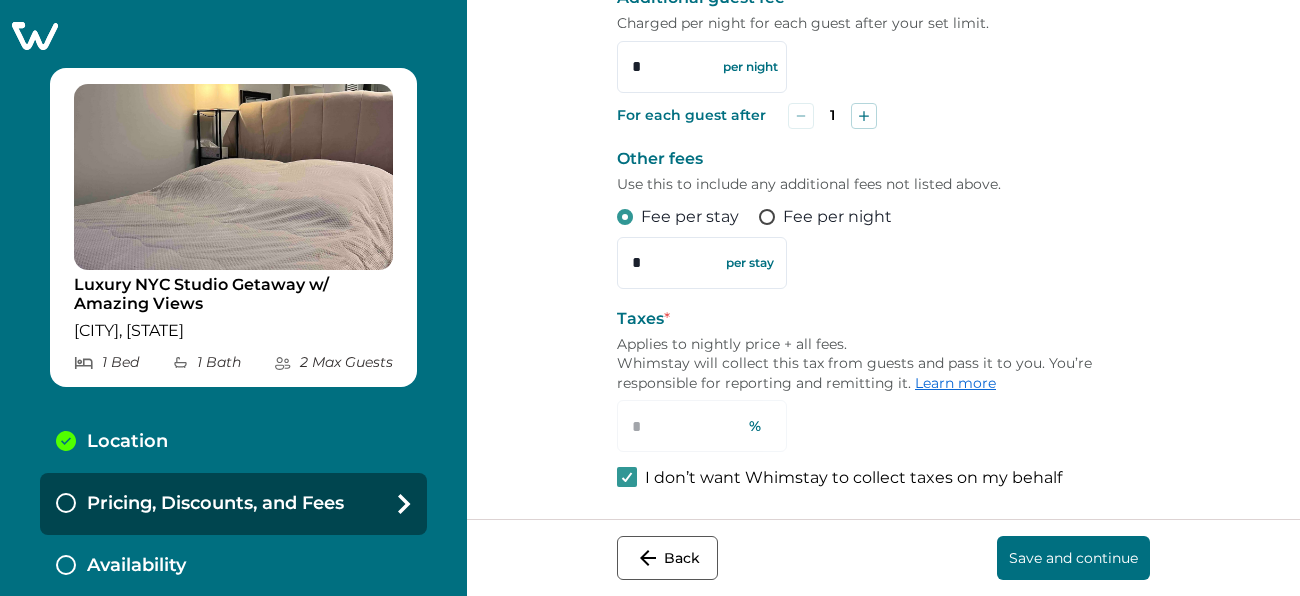 click on "Save and continue" at bounding box center (1073, 558) 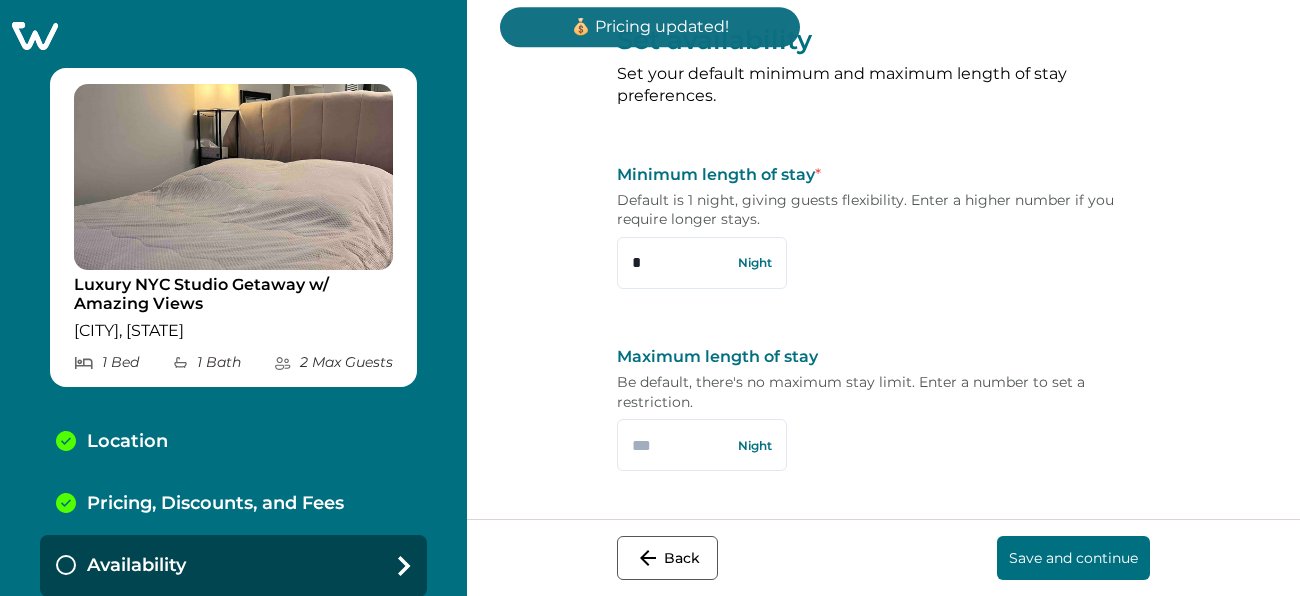 scroll, scrollTop: 35, scrollLeft: 0, axis: vertical 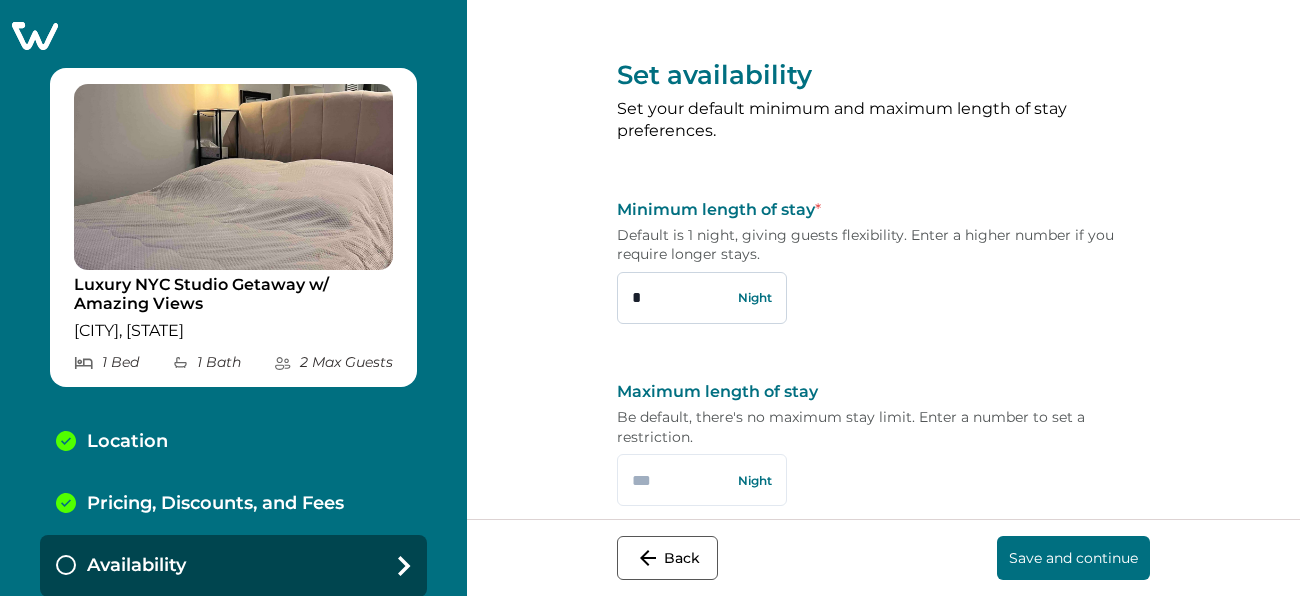 click on "*" at bounding box center [702, 298] 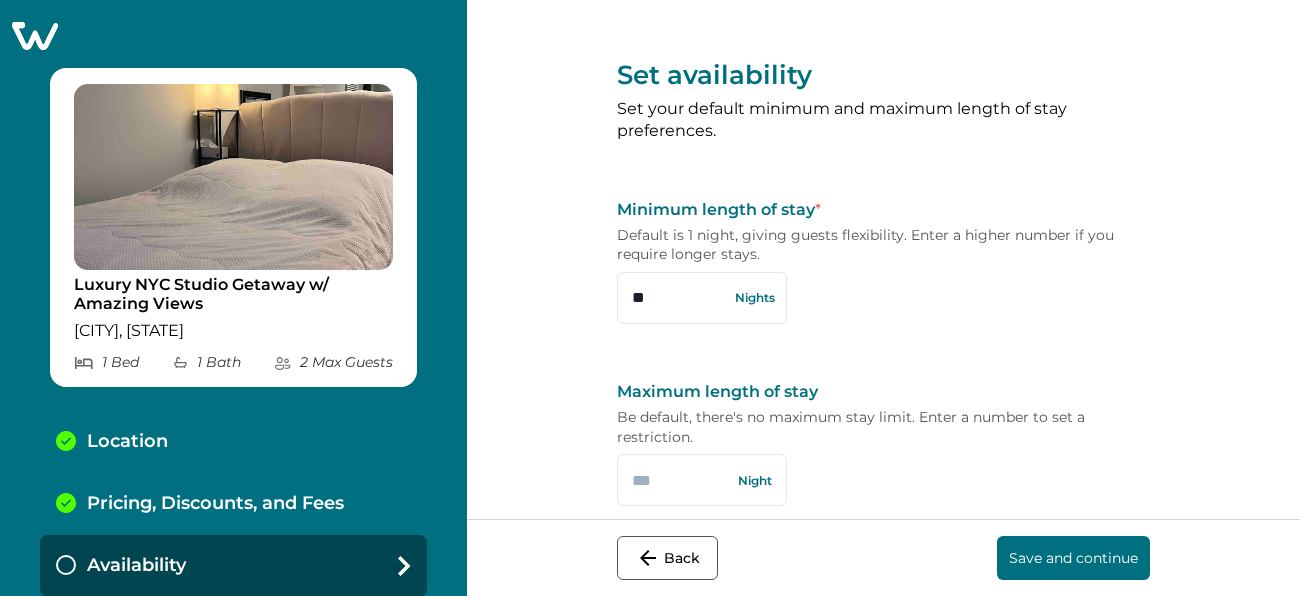type on "**" 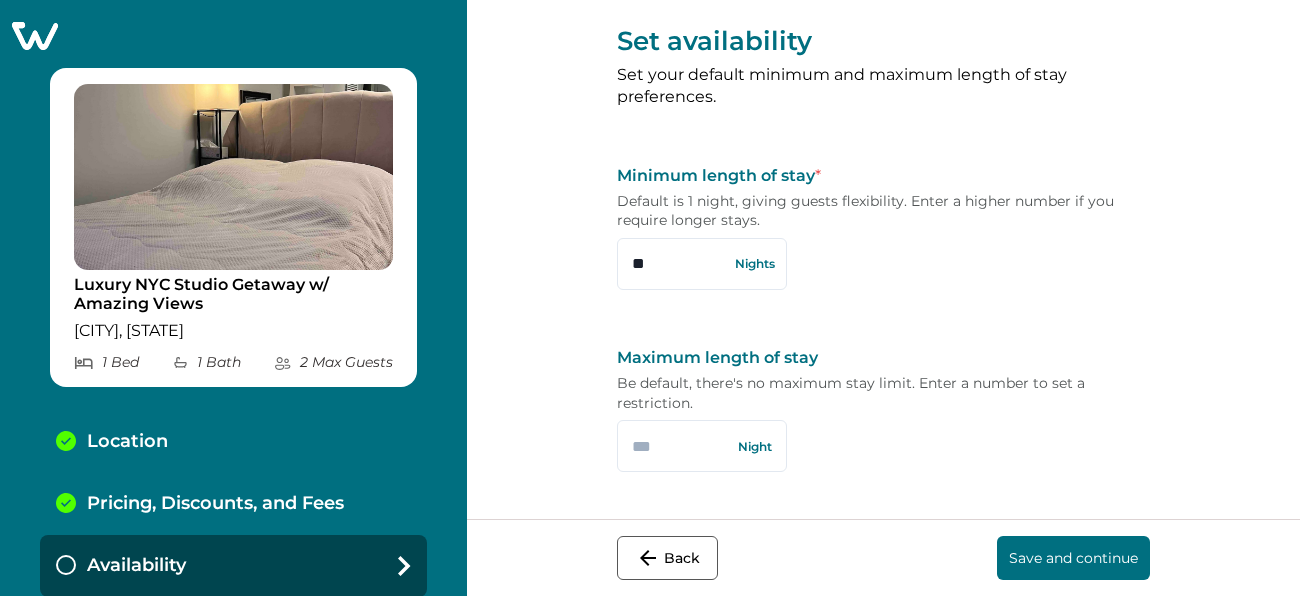scroll, scrollTop: 35, scrollLeft: 0, axis: vertical 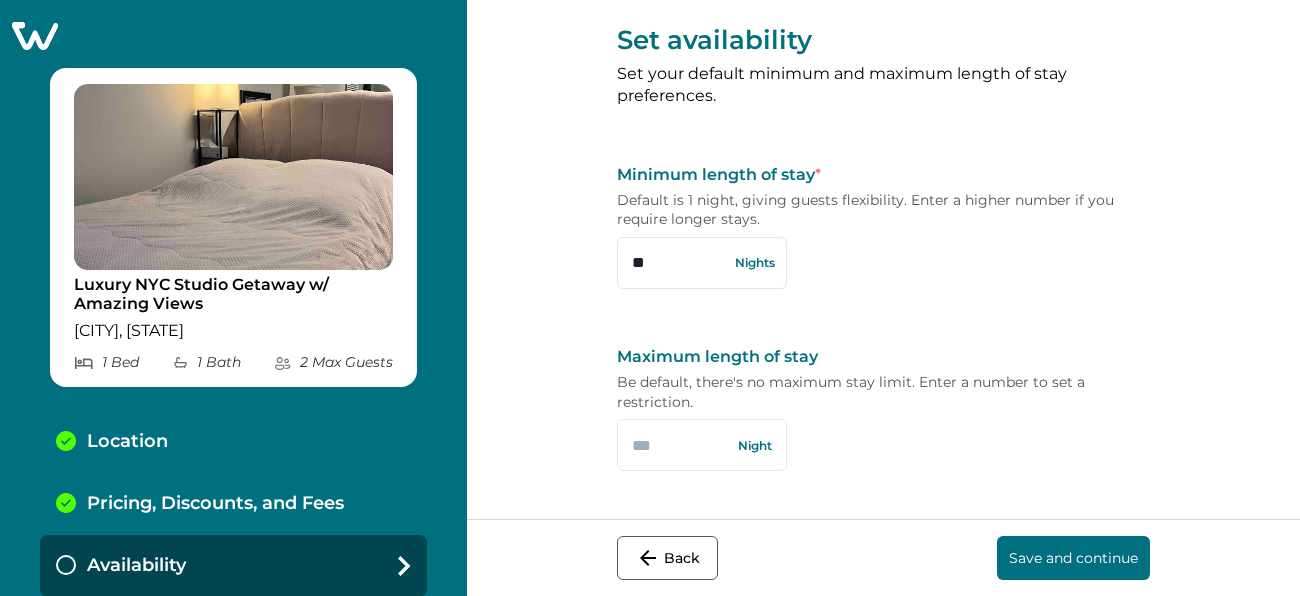 click on "Save and continue" at bounding box center (1073, 558) 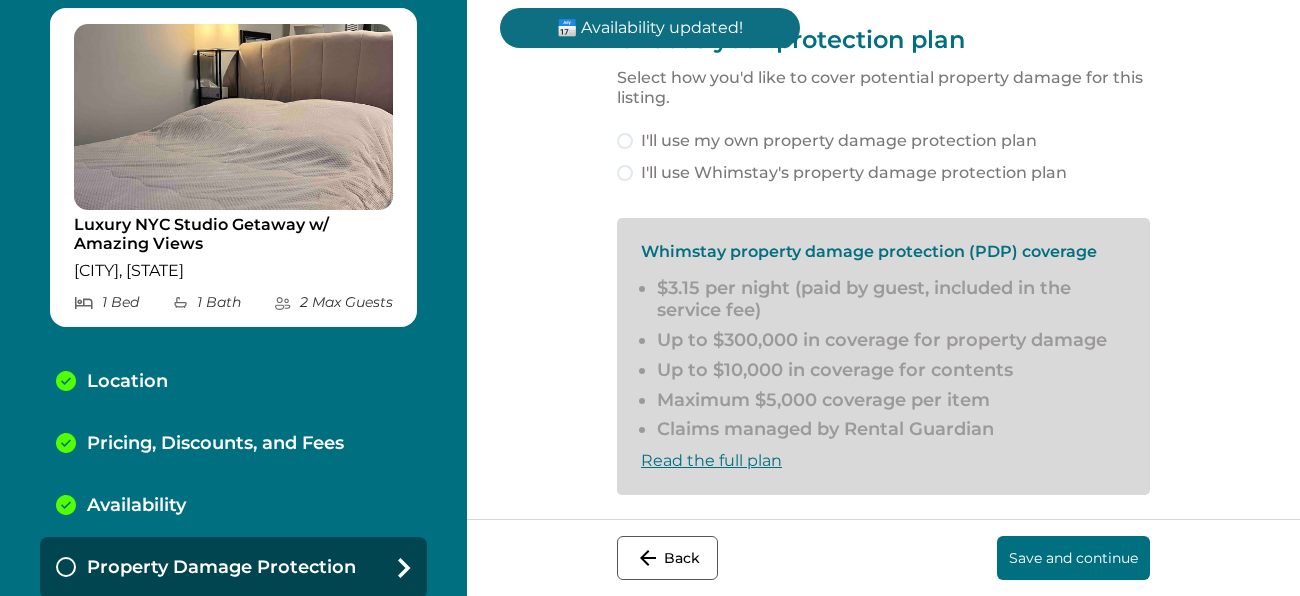 scroll, scrollTop: 62, scrollLeft: 0, axis: vertical 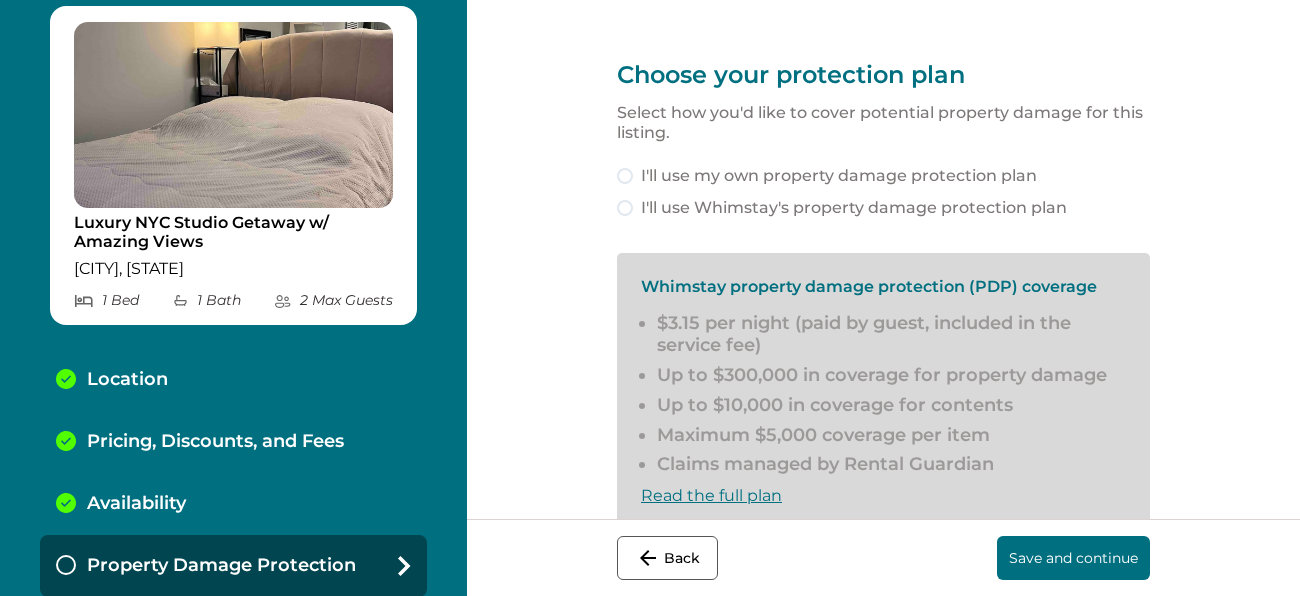 click on "I'll use Whimstay's property damage protection plan" at bounding box center [839, 176] 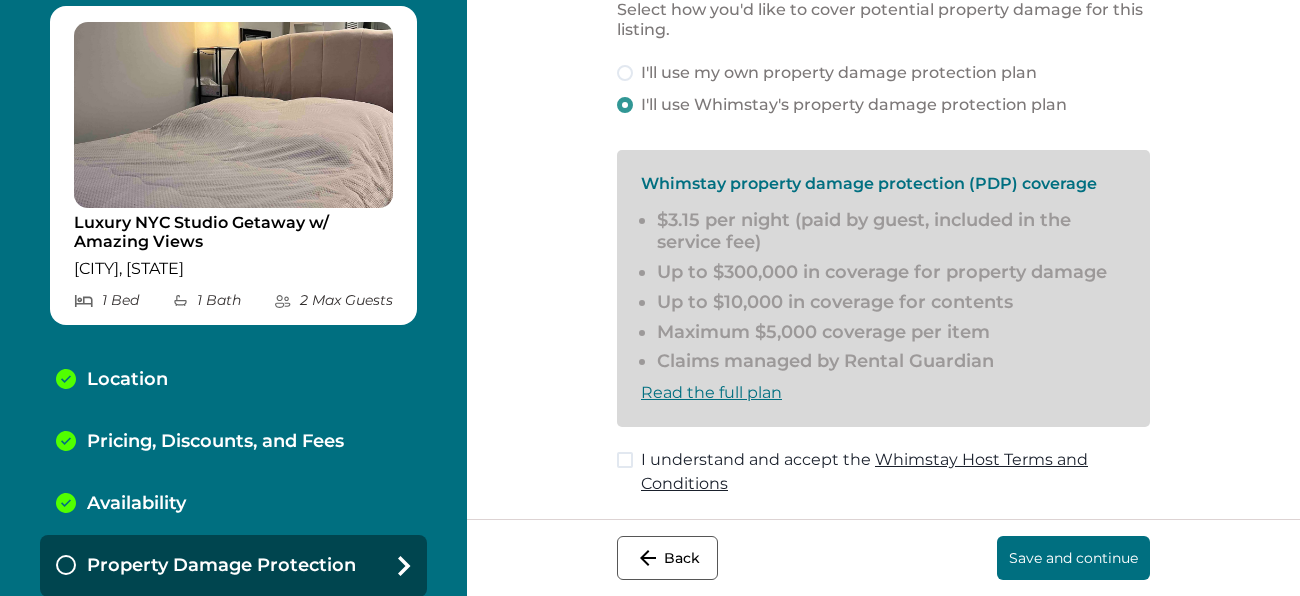 scroll, scrollTop: 107, scrollLeft: 0, axis: vertical 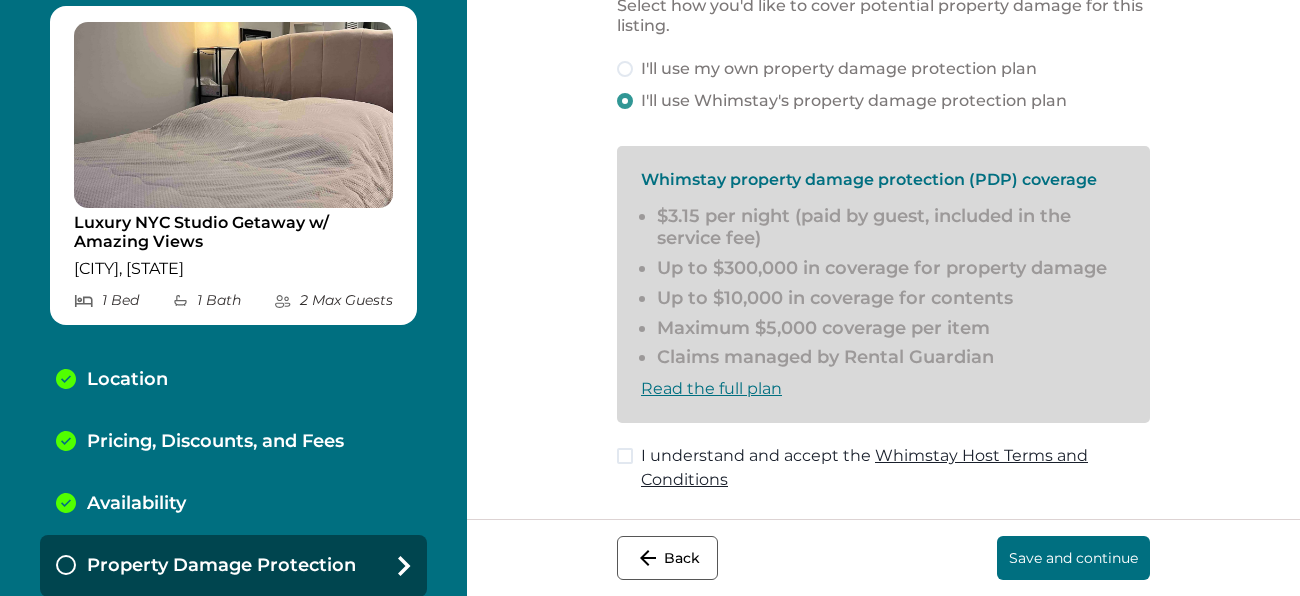 click on "I understand and accept the     Whimstay Host Terms and Conditions" at bounding box center [895, 468] 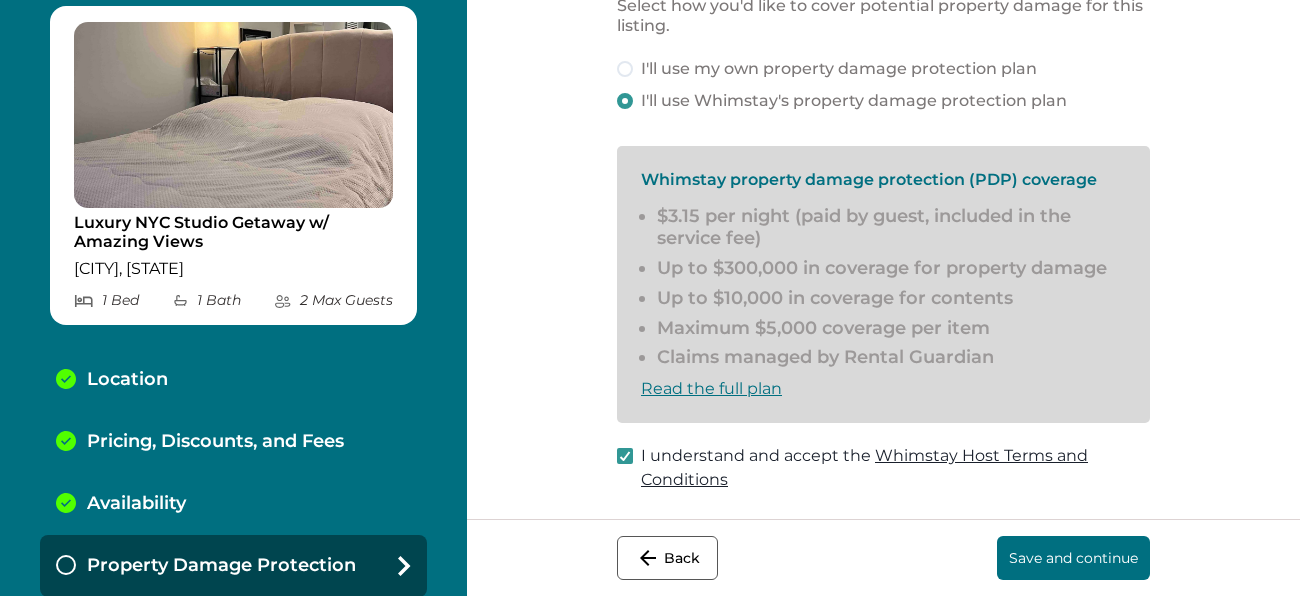 click on "Save and continue" at bounding box center (1073, 558) 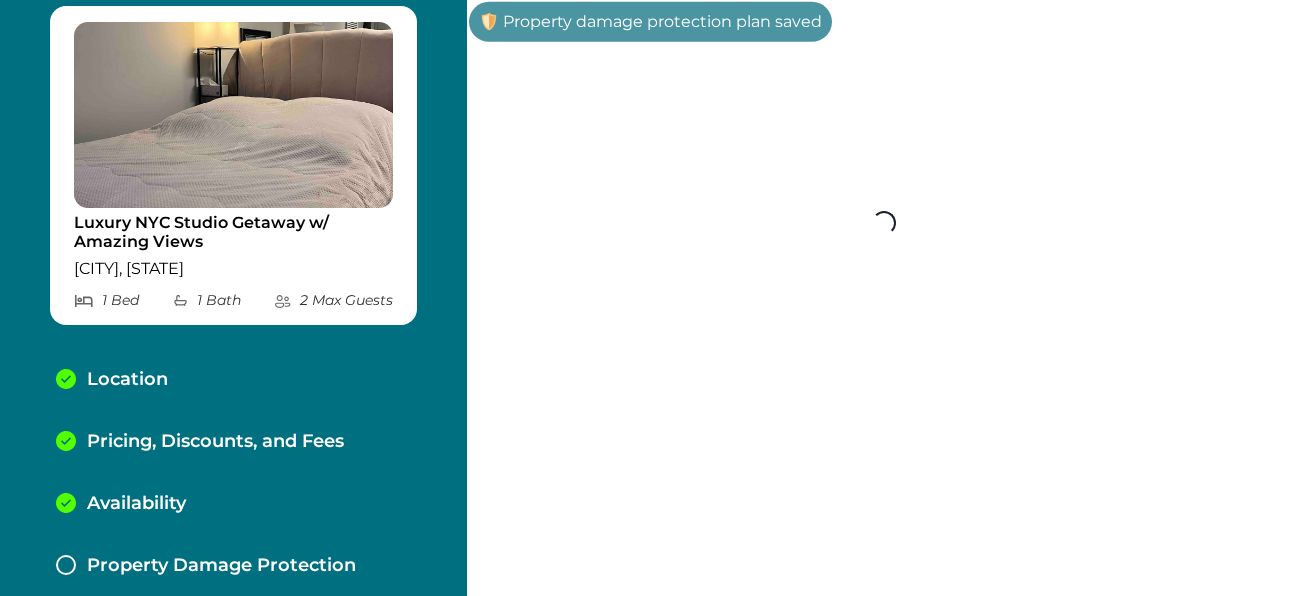 scroll, scrollTop: 105, scrollLeft: 0, axis: vertical 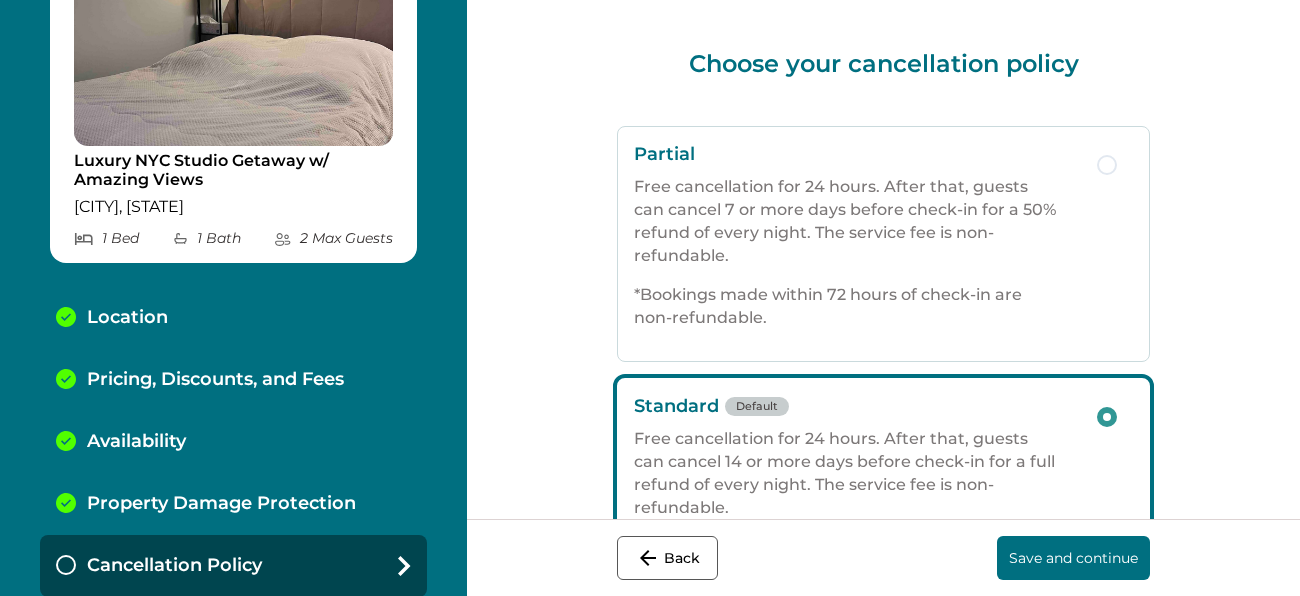 click on "*Bookings made within 72 hours of check-in are non-refundable." at bounding box center (855, 306) 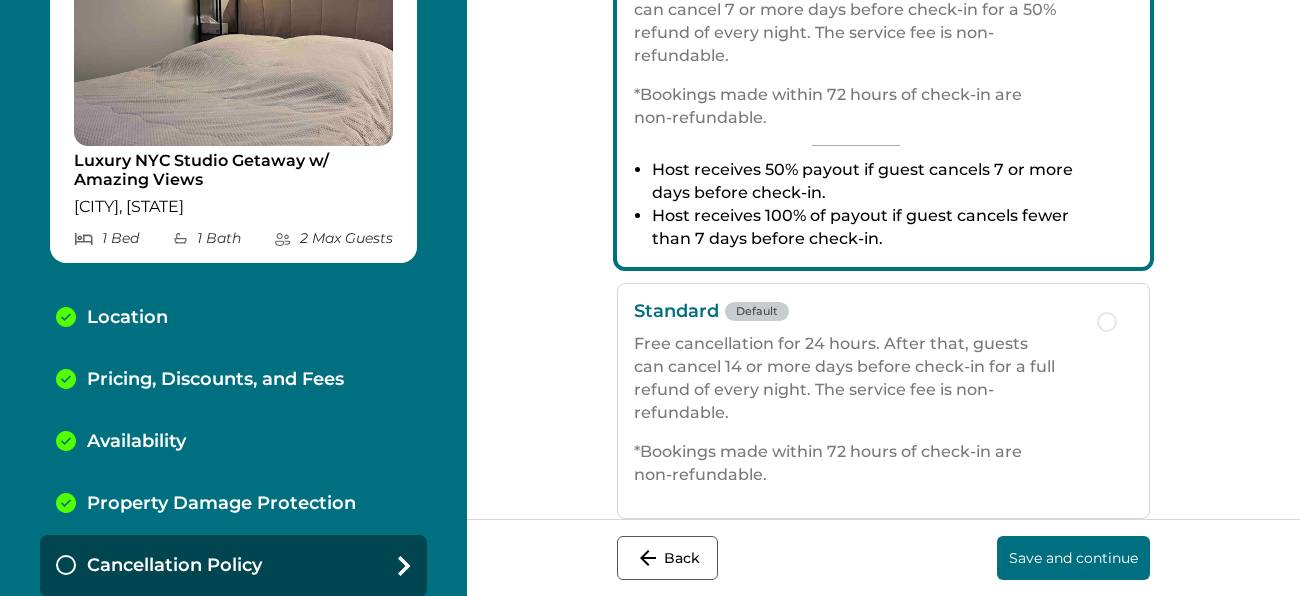 scroll, scrollTop: 215, scrollLeft: 0, axis: vertical 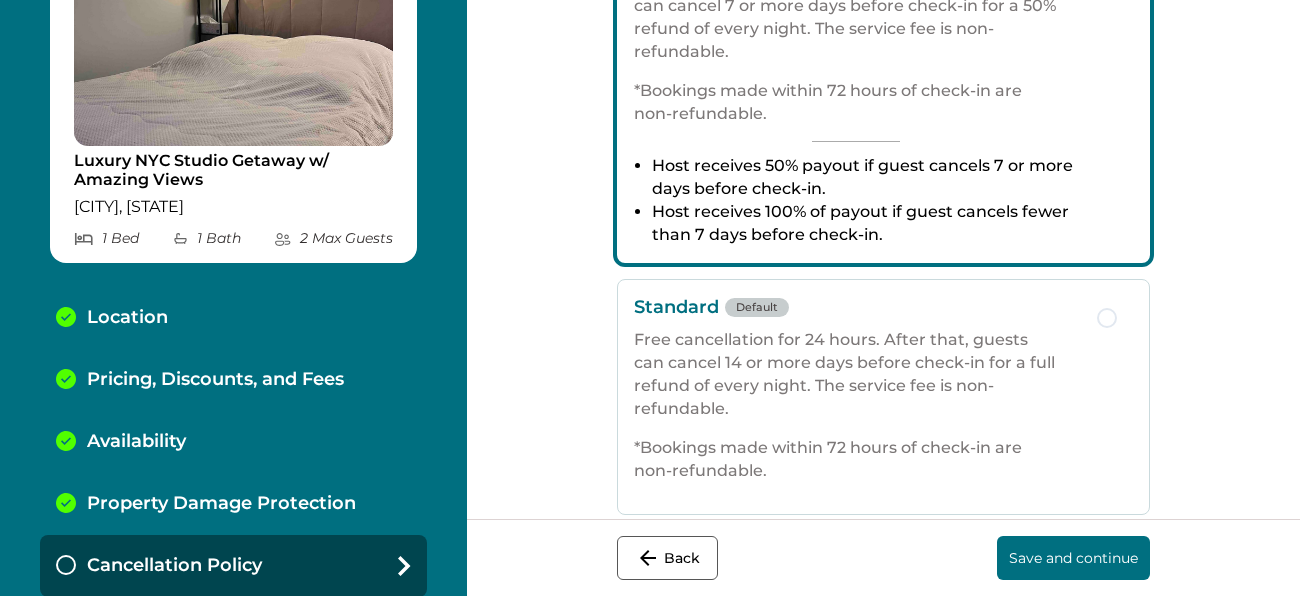 click on "Free cancellation for 24 hours. After that, guests can cancel 14 or more days before check-in for a full refund of every night. The service fee is non-refundable." at bounding box center [855, 374] 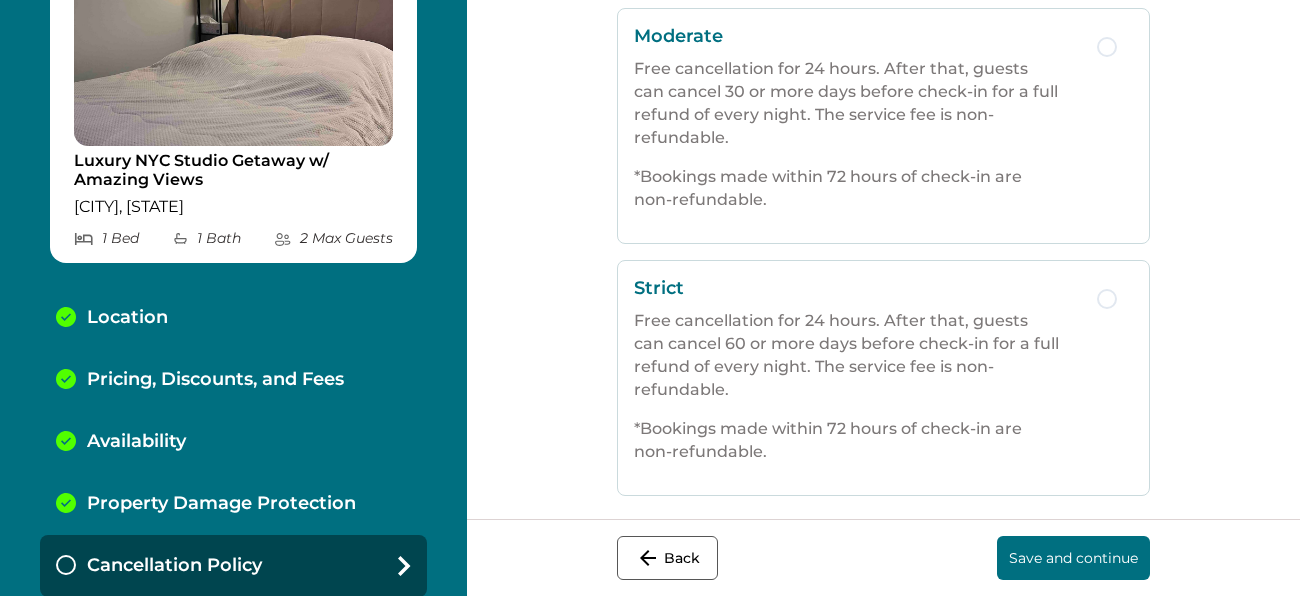 scroll, scrollTop: 758, scrollLeft: 0, axis: vertical 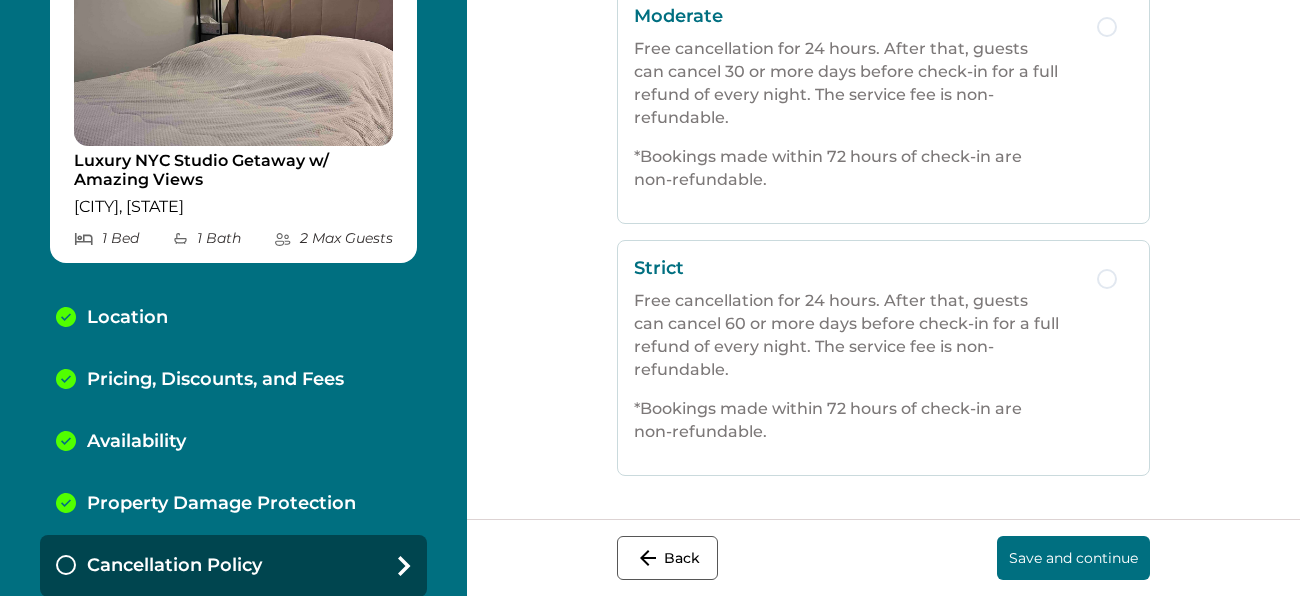 click on "Save and continue" at bounding box center (1073, 558) 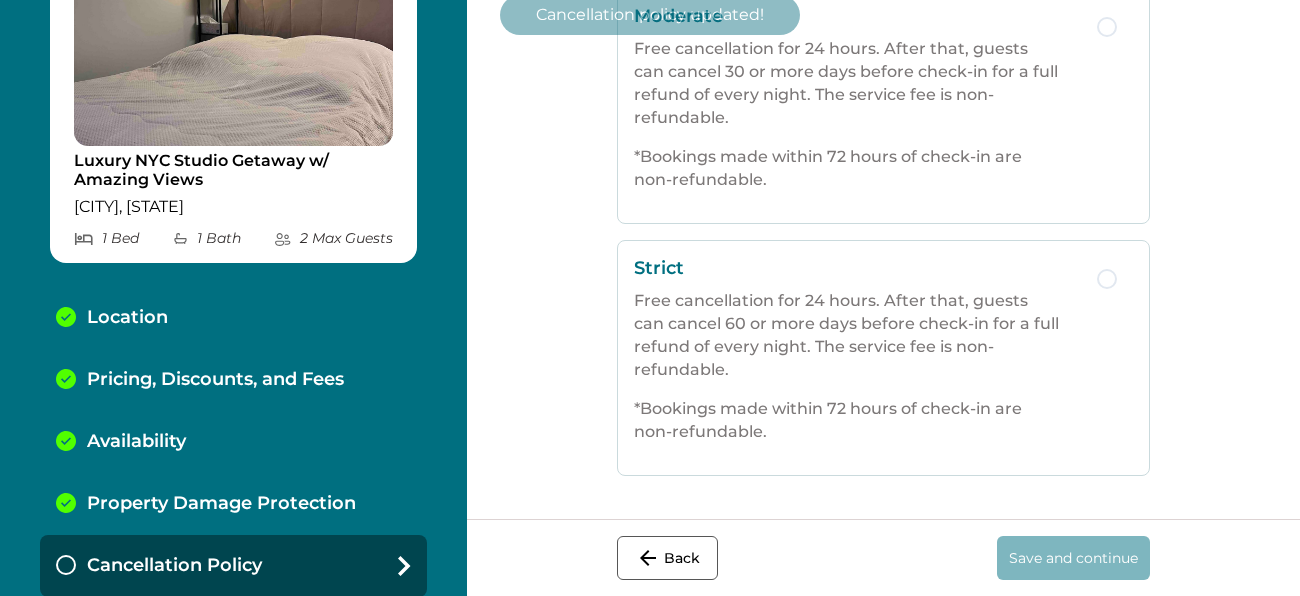 scroll, scrollTop: 0, scrollLeft: 0, axis: both 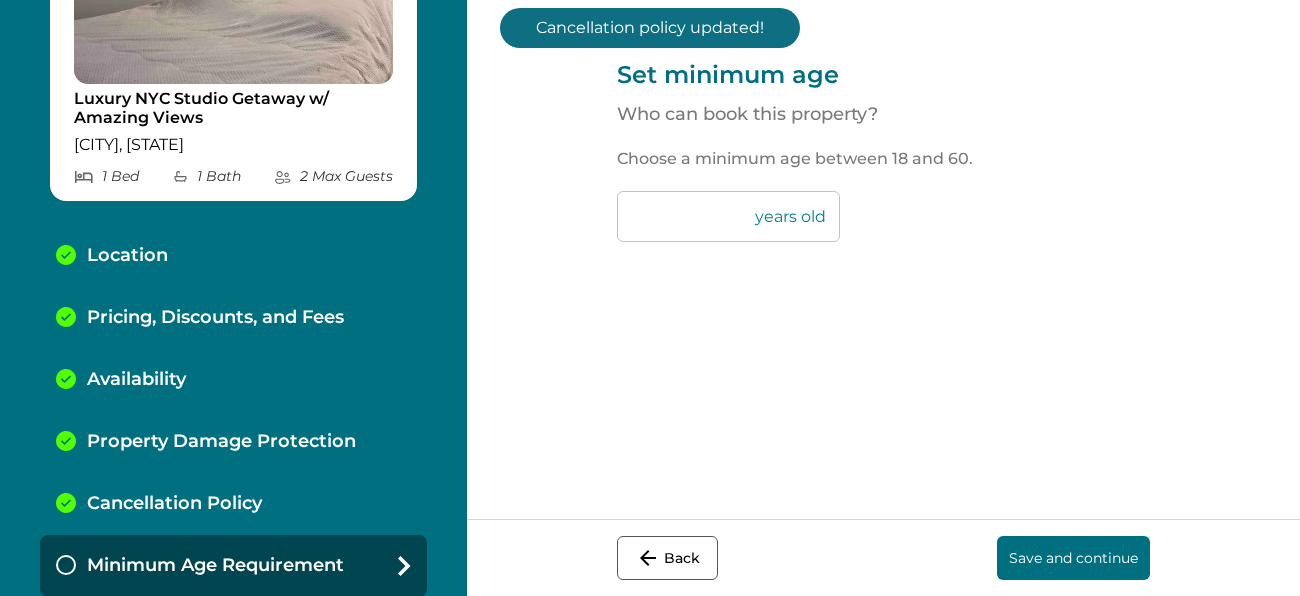 click on "**" at bounding box center (728, 216) 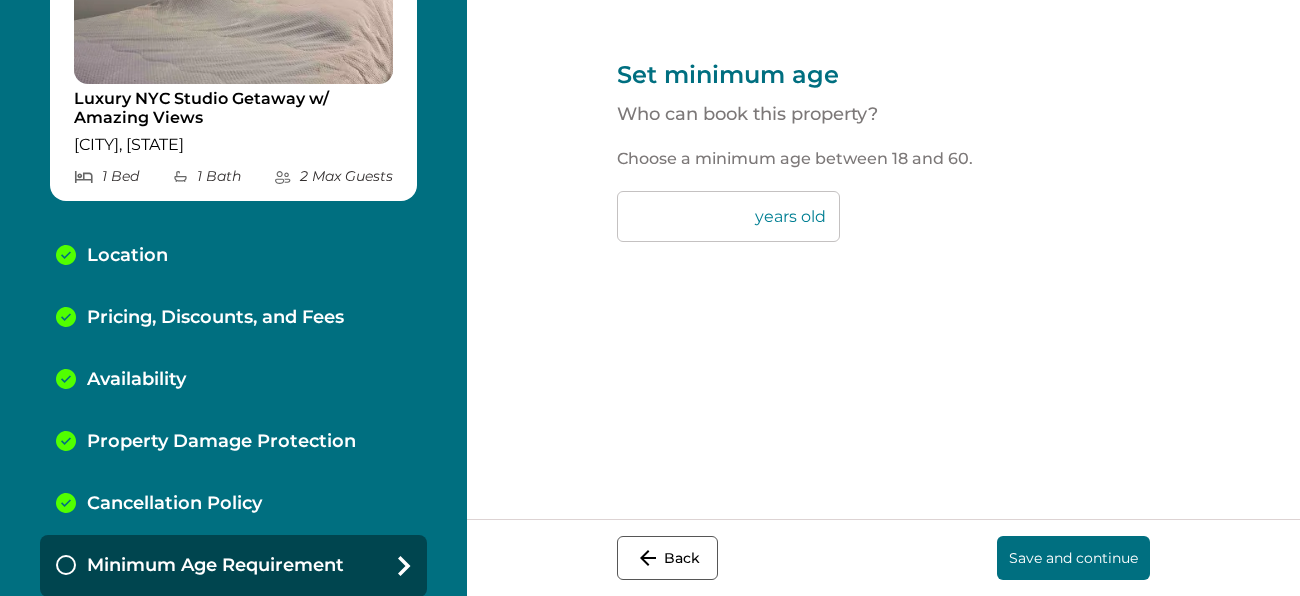 type on "**" 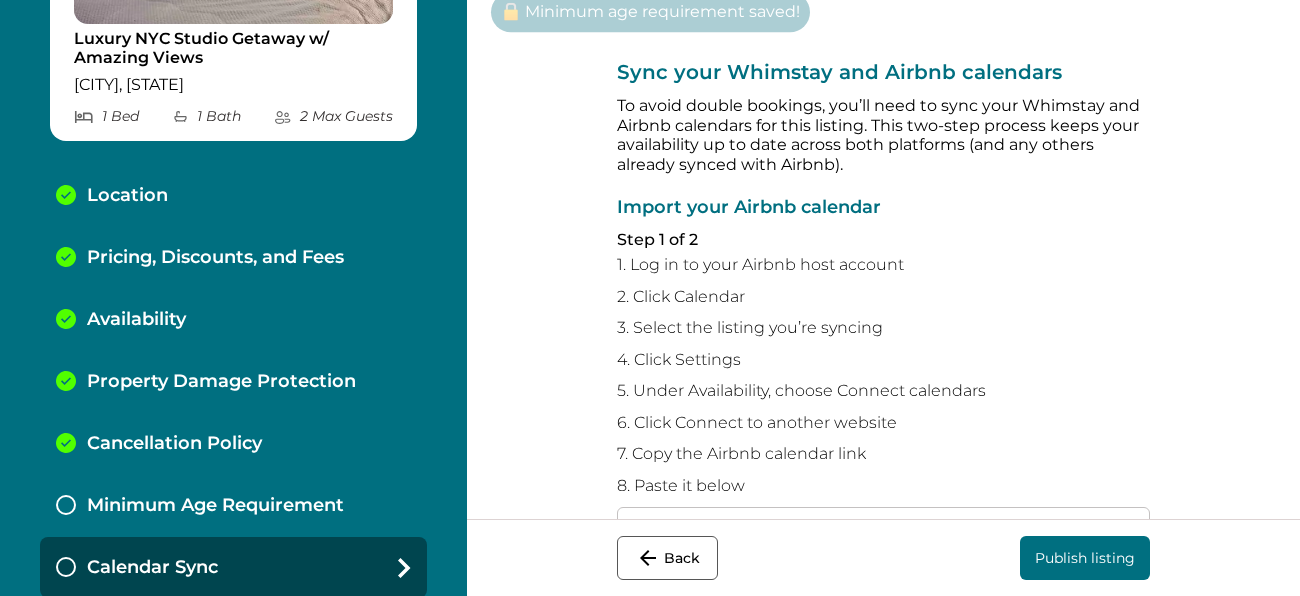 scroll, scrollTop: 248, scrollLeft: 0, axis: vertical 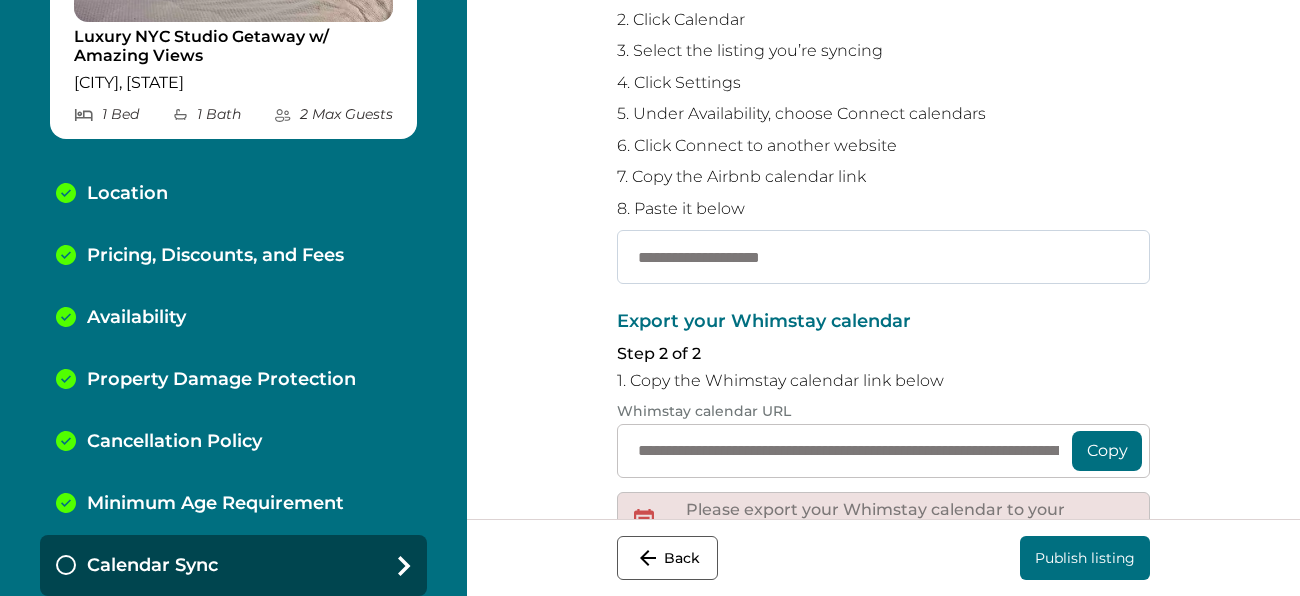 click at bounding box center (883, 257) 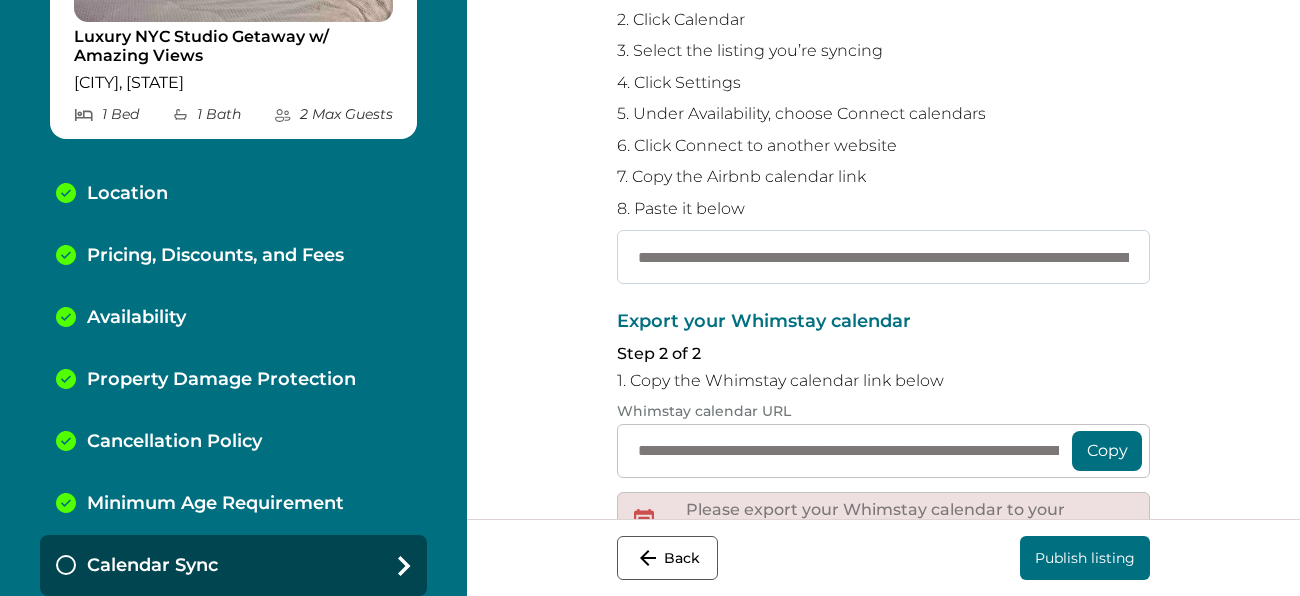 scroll, scrollTop: 0, scrollLeft: 249, axis: horizontal 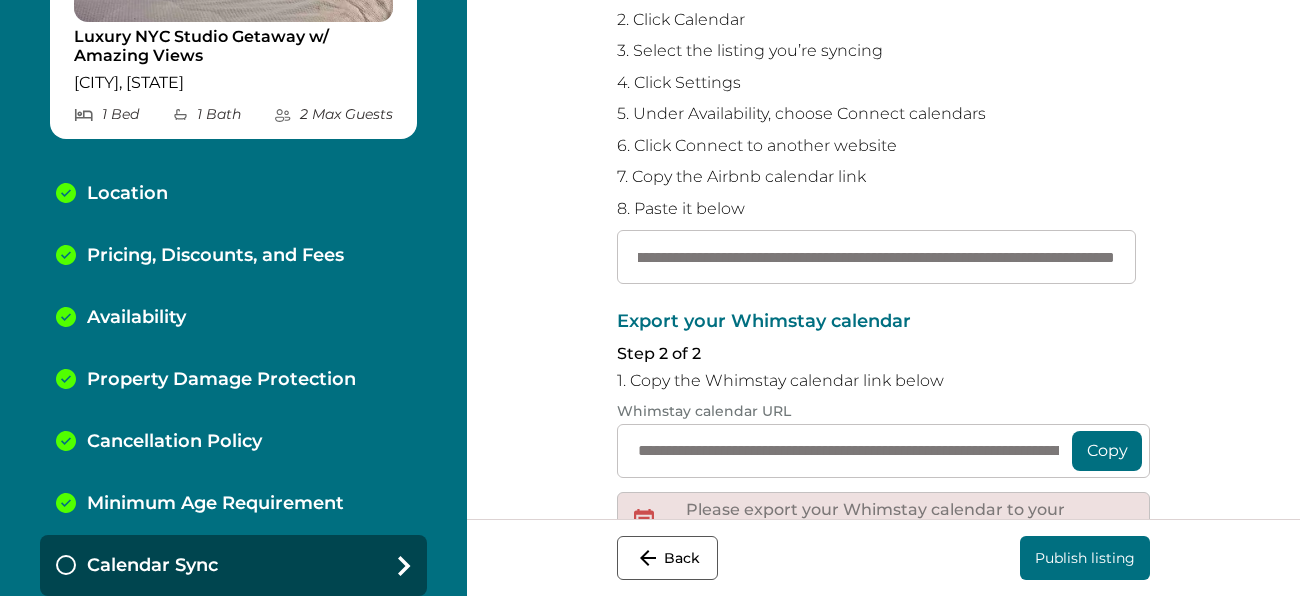 type on "**********" 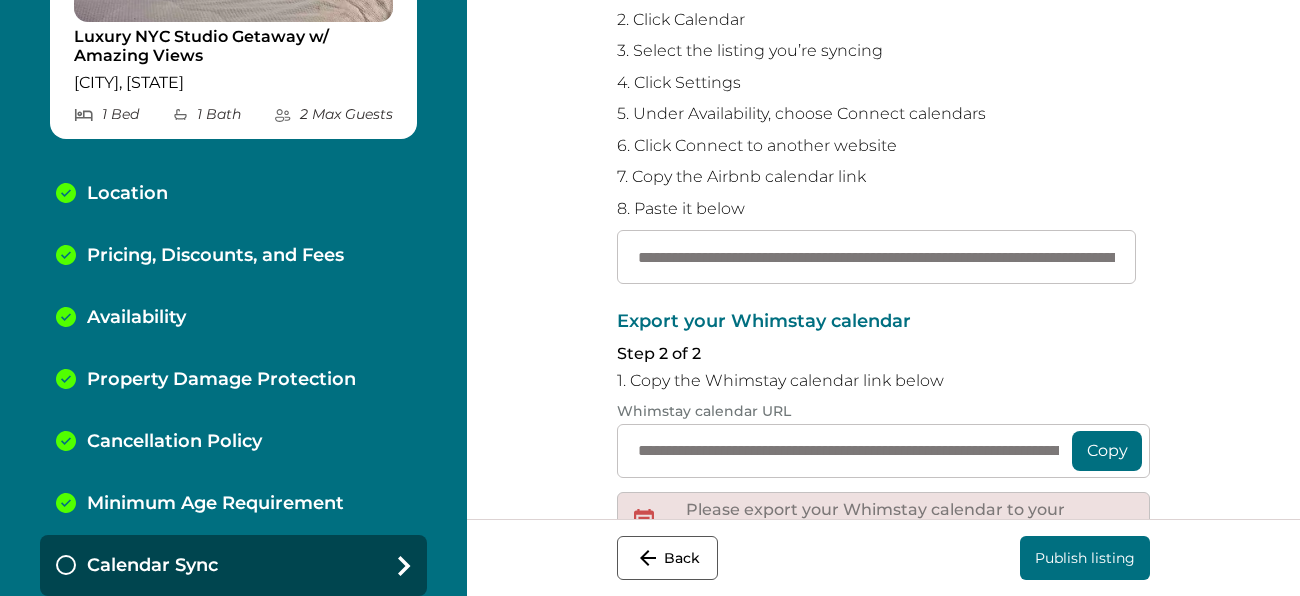 click on "**********" at bounding box center (883, 259) 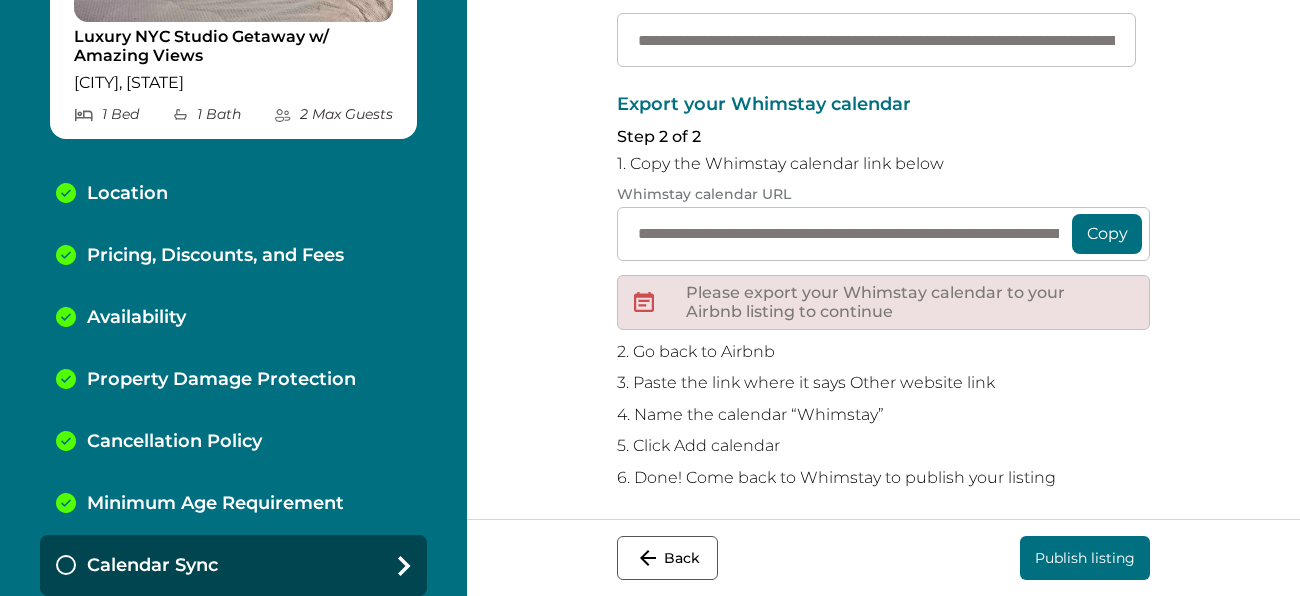 scroll, scrollTop: 502, scrollLeft: 0, axis: vertical 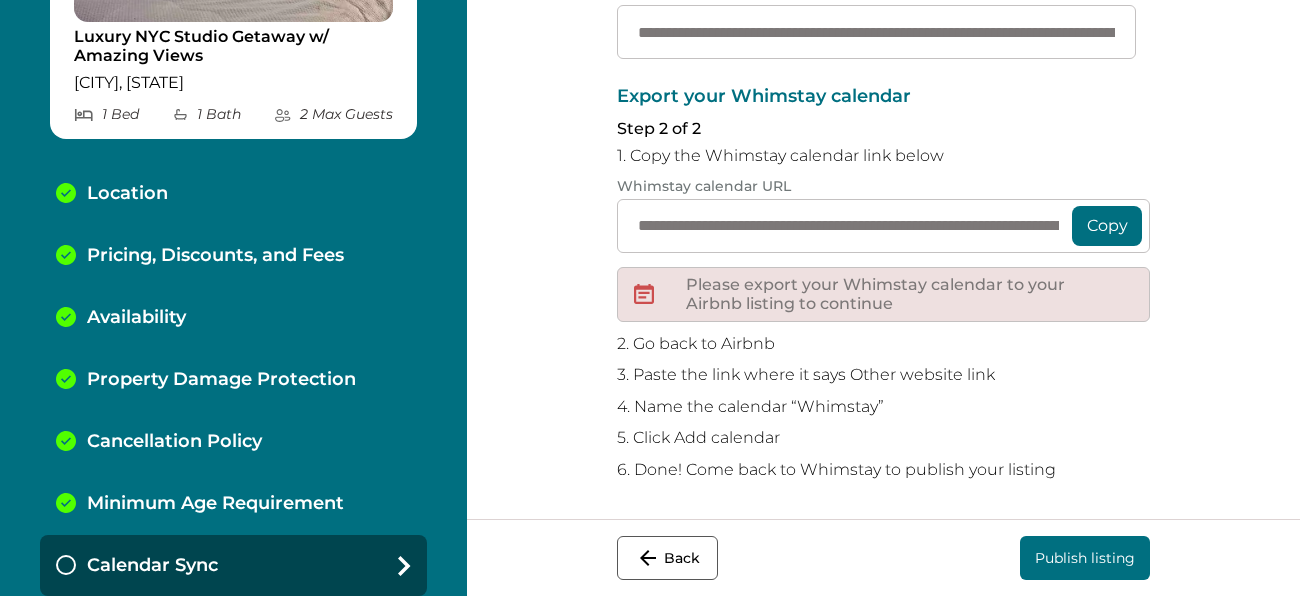click on "Publish listing" at bounding box center (1085, 558) 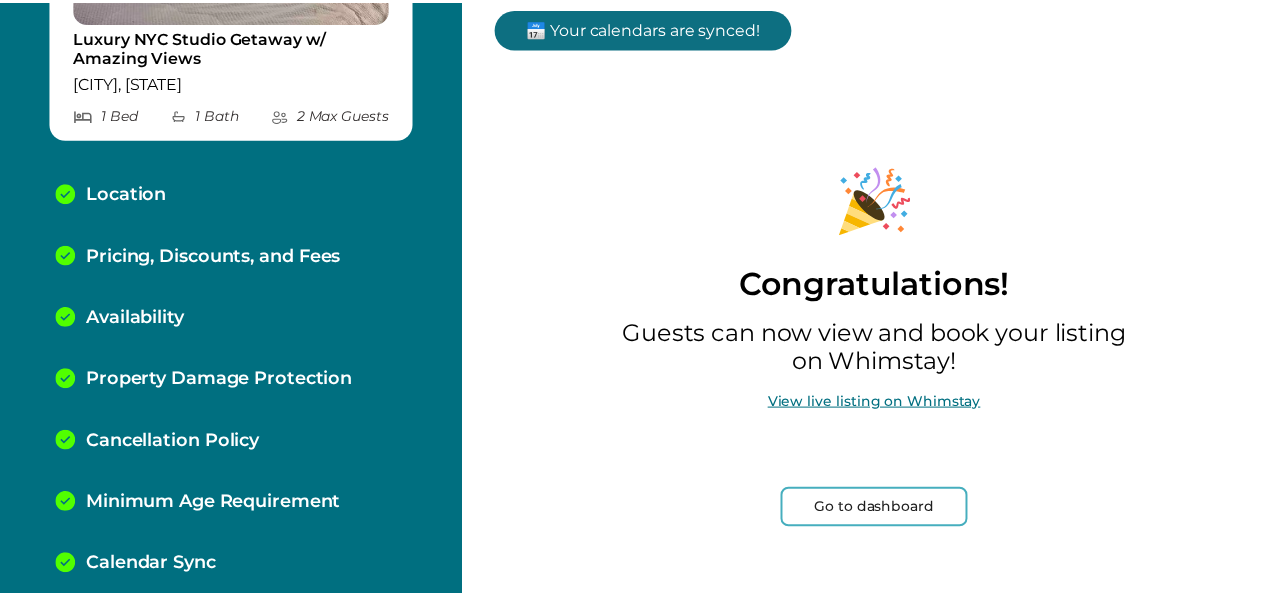 scroll, scrollTop: 83, scrollLeft: 0, axis: vertical 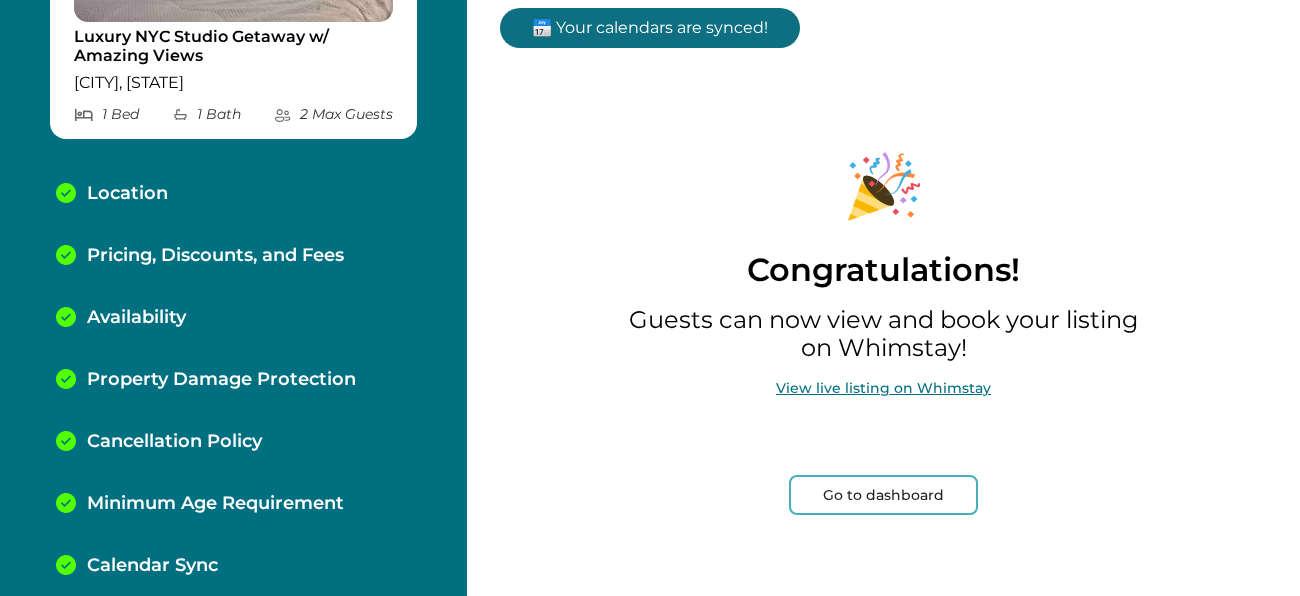 click on "Go to dashboard" at bounding box center (883, 495) 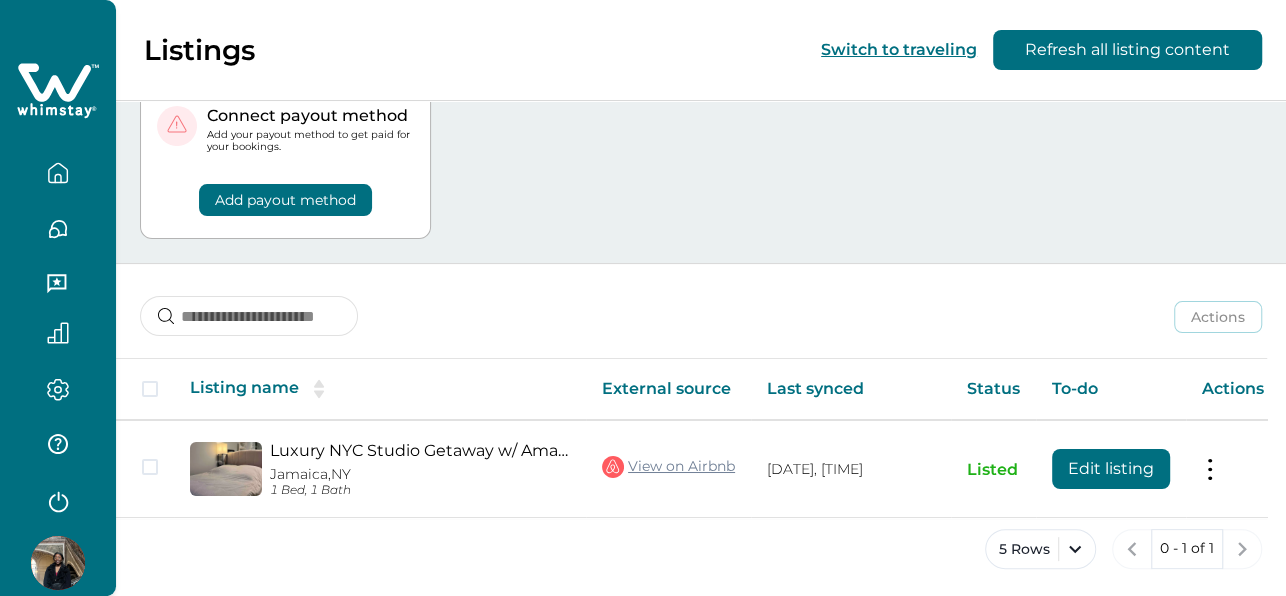 scroll, scrollTop: 78, scrollLeft: 0, axis: vertical 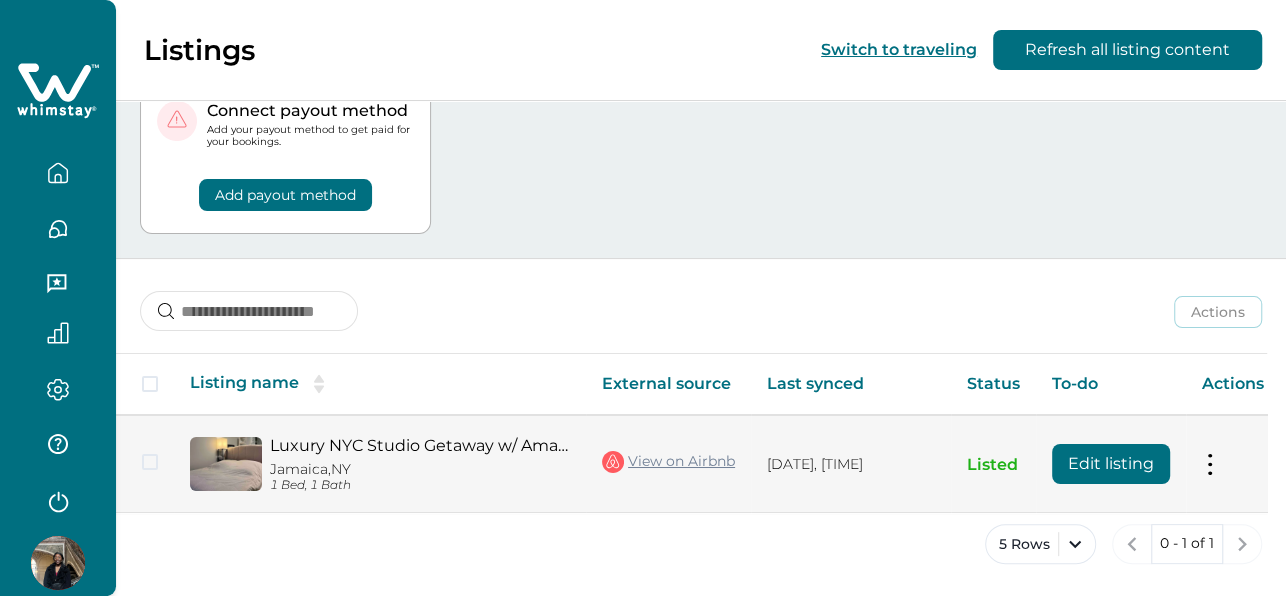 click at bounding box center (1210, 464) 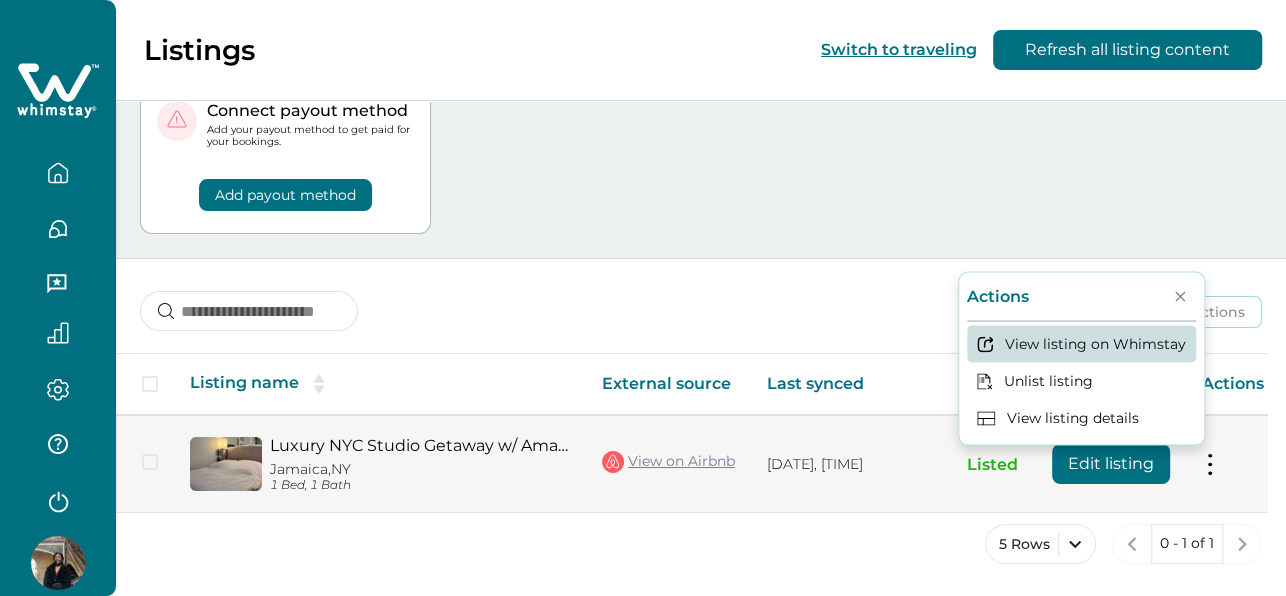 click on "View listing on Whimstay" at bounding box center [1081, 343] 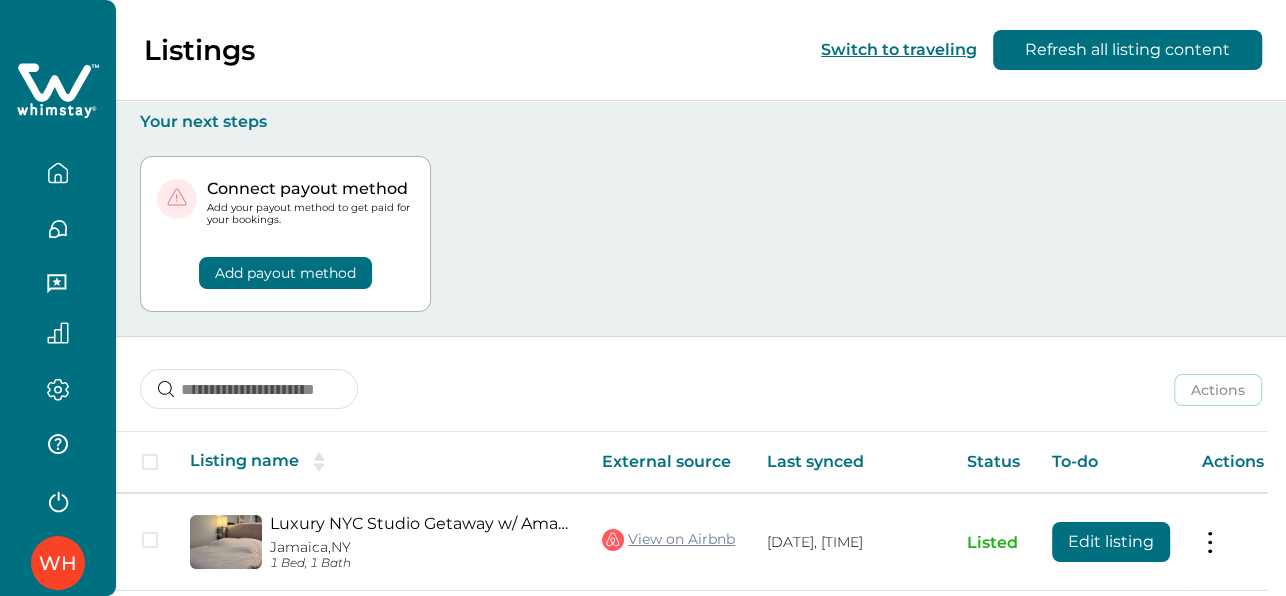 scroll, scrollTop: 0, scrollLeft: 0, axis: both 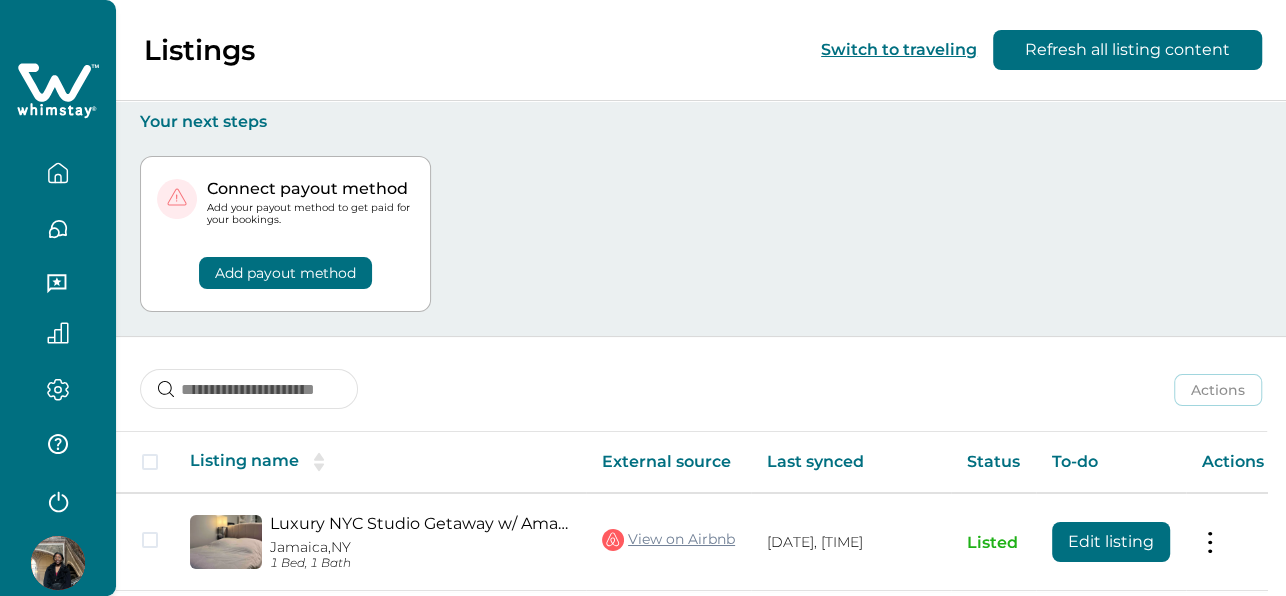 click on "Add payout method" at bounding box center (285, 273) 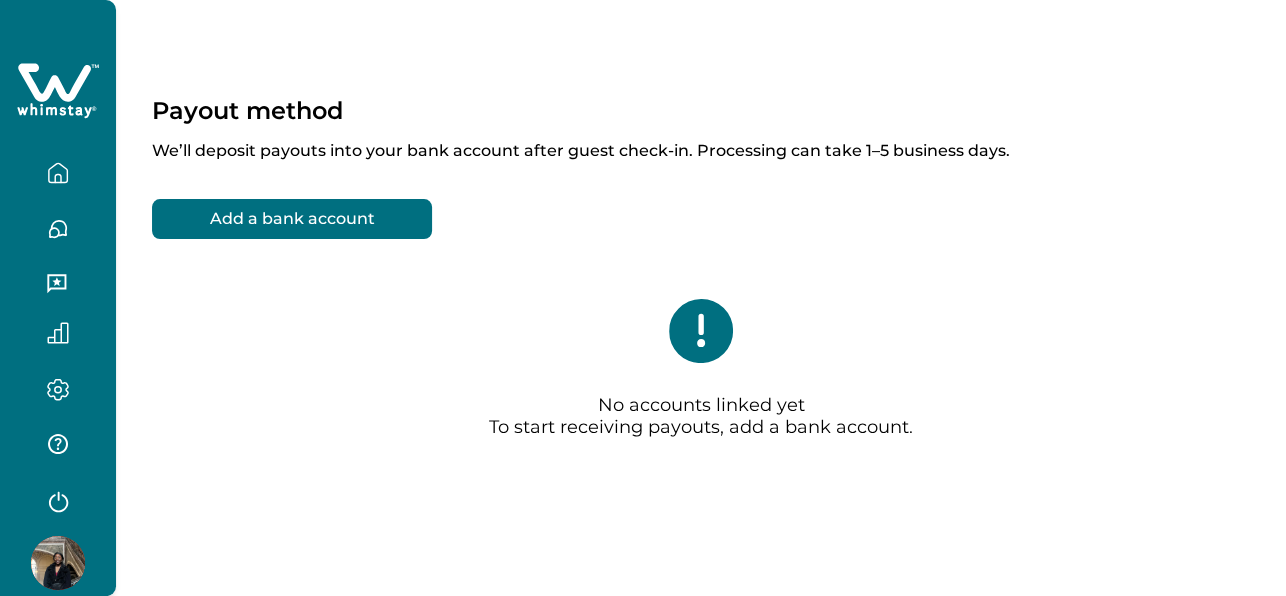 click on "Add a bank account" at bounding box center [292, 219] 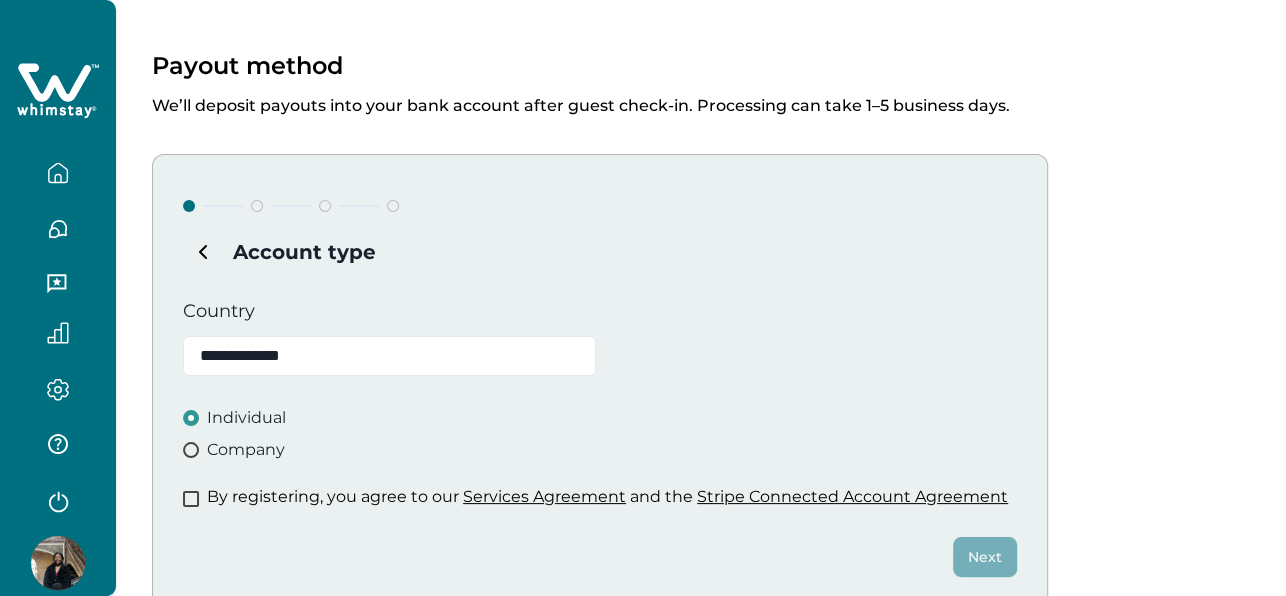 scroll, scrollTop: 66, scrollLeft: 0, axis: vertical 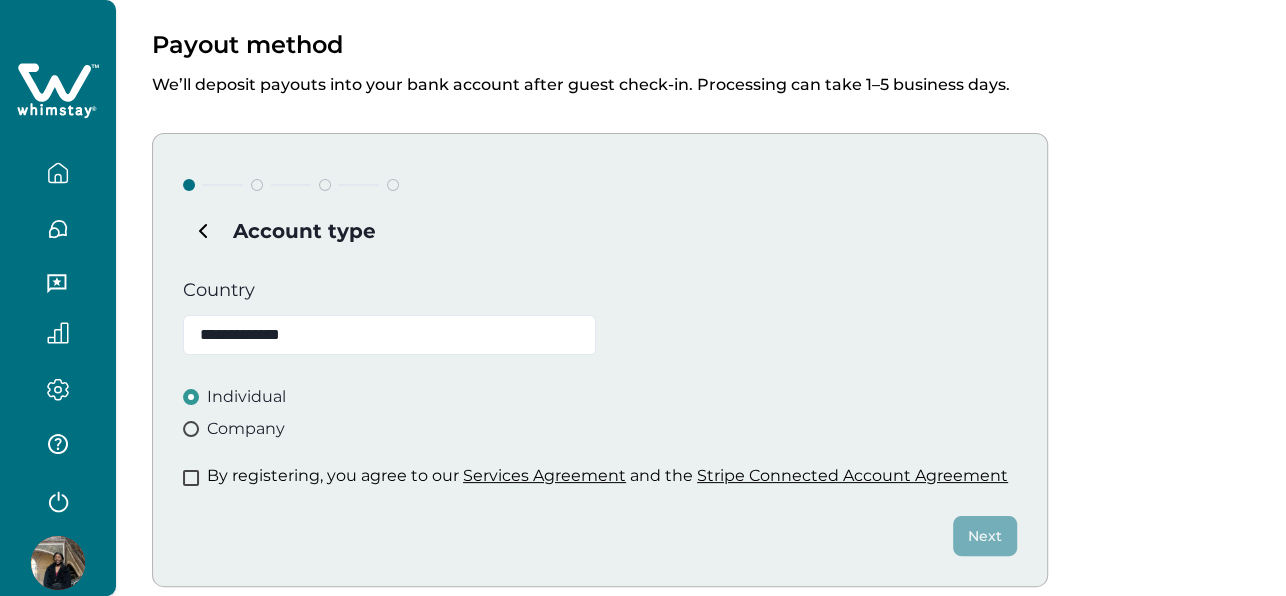 click on "Company" at bounding box center [246, 397] 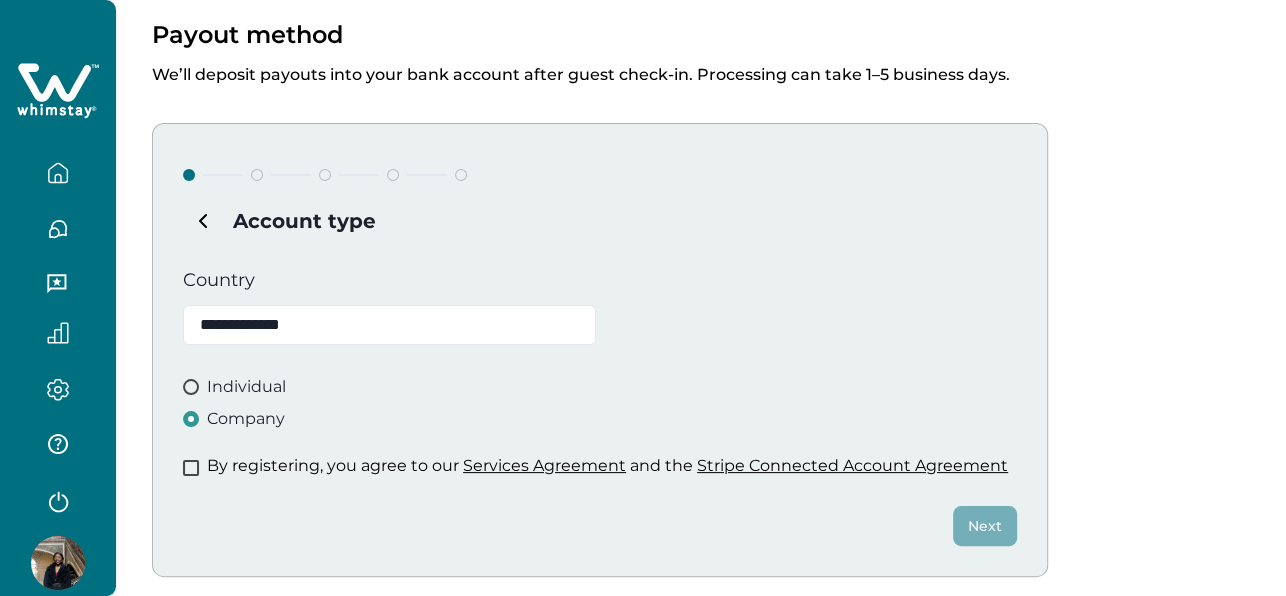 scroll, scrollTop: 206, scrollLeft: 0, axis: vertical 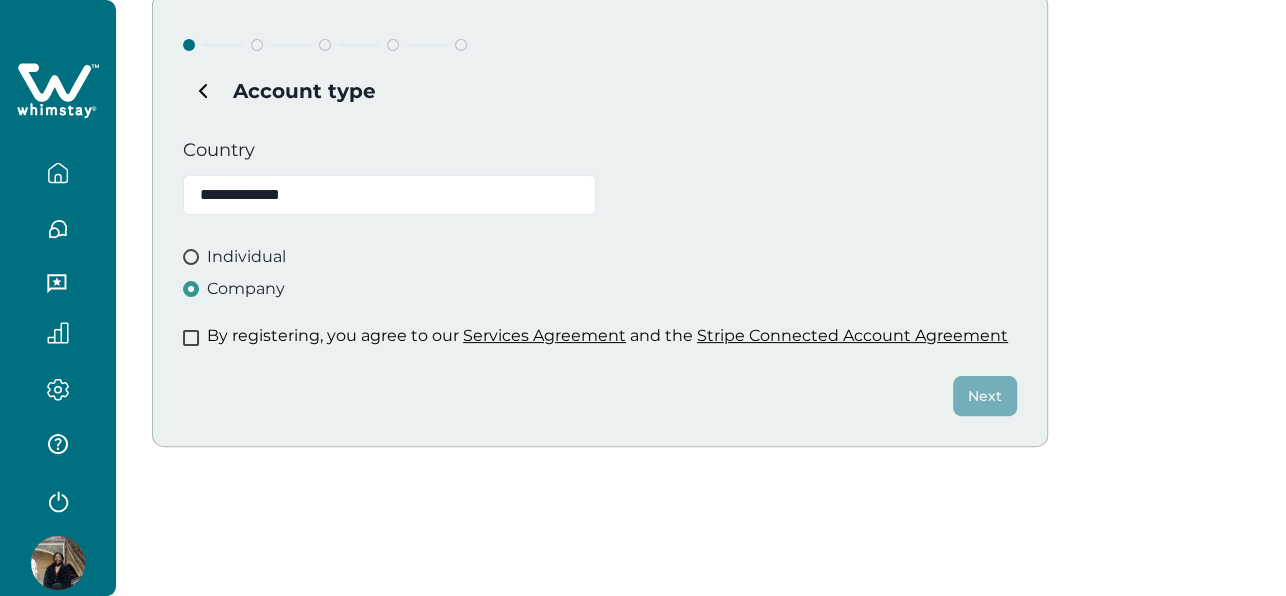 click on "By registering, you agree to our   Services Agreement   and the   Stripe Connected Account Agreement" at bounding box center [607, 336] 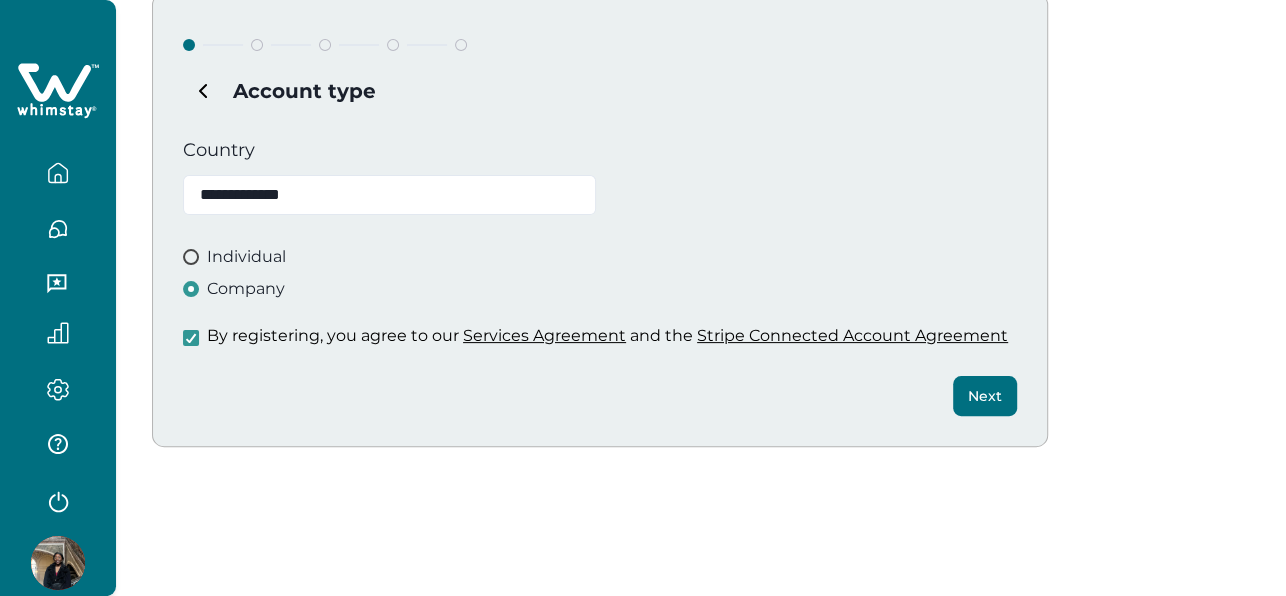click on "Next" at bounding box center [985, 396] 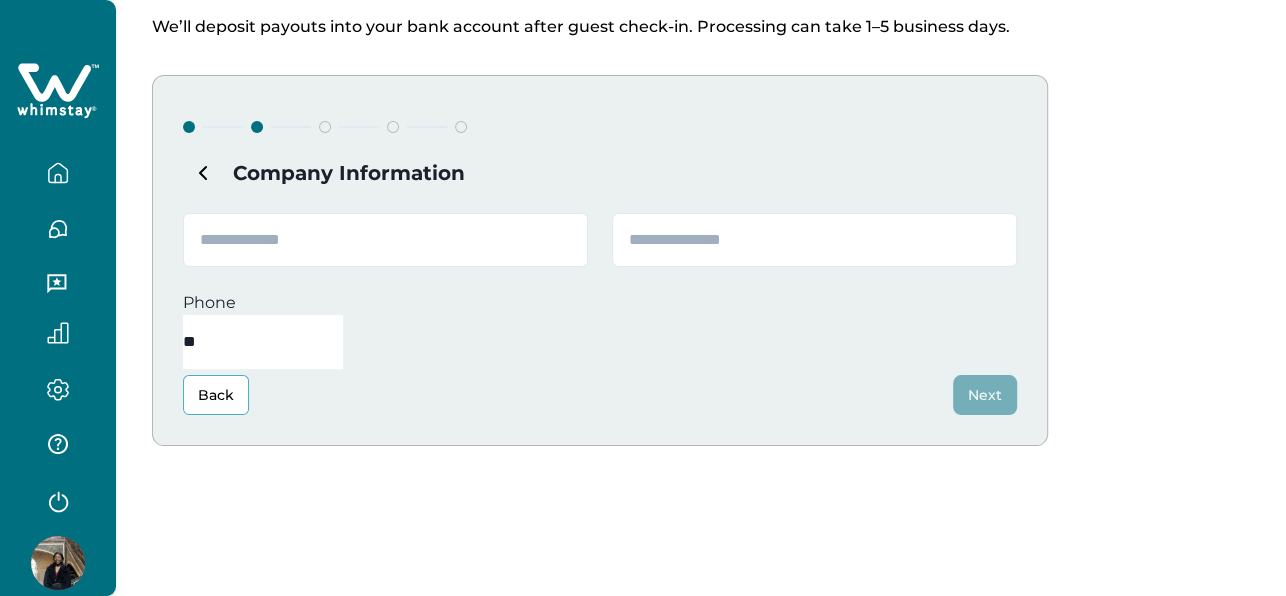 scroll, scrollTop: 123, scrollLeft: 0, axis: vertical 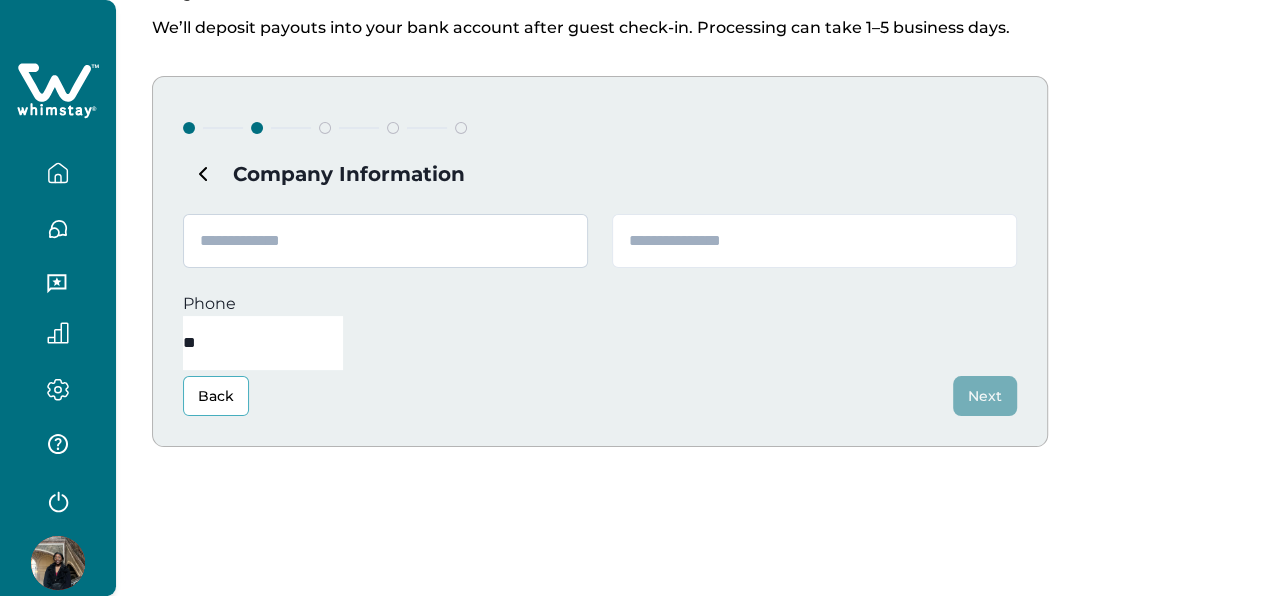 click at bounding box center [385, 241] 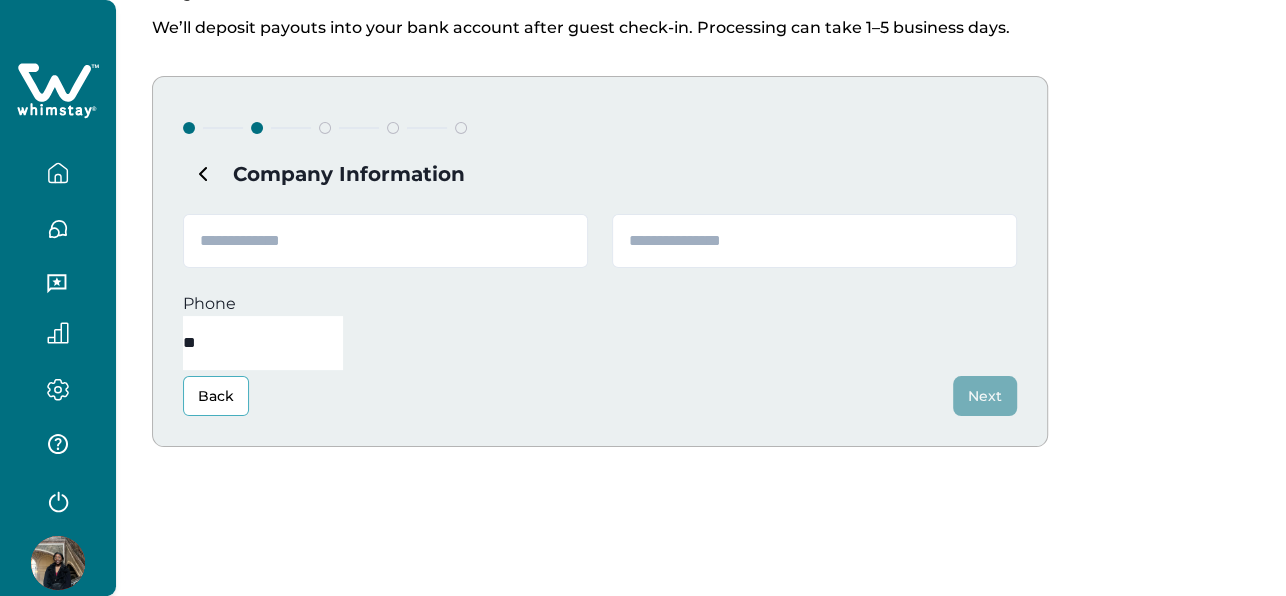 type on "**********" 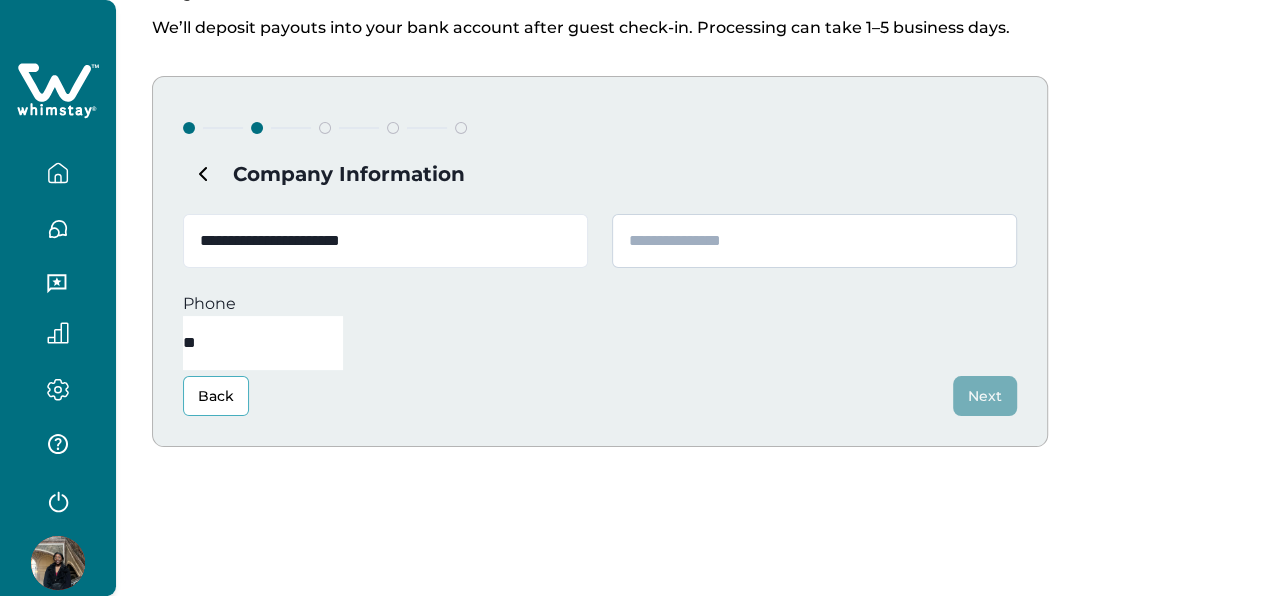 click at bounding box center (814, 241) 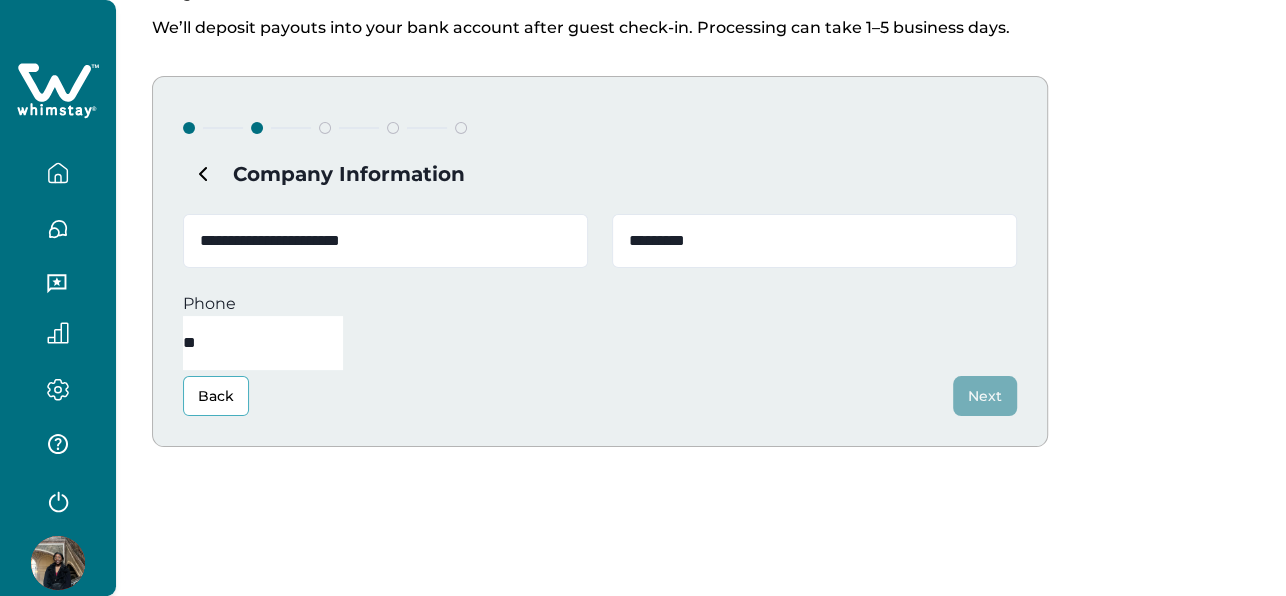 type on "*********" 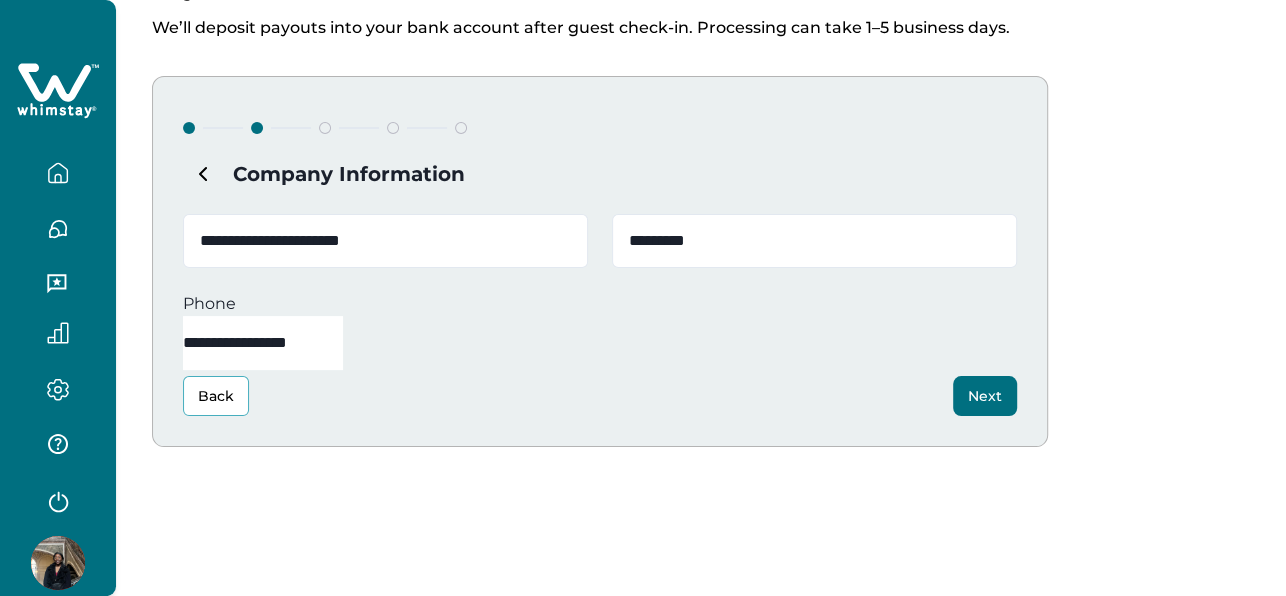 type on "**********" 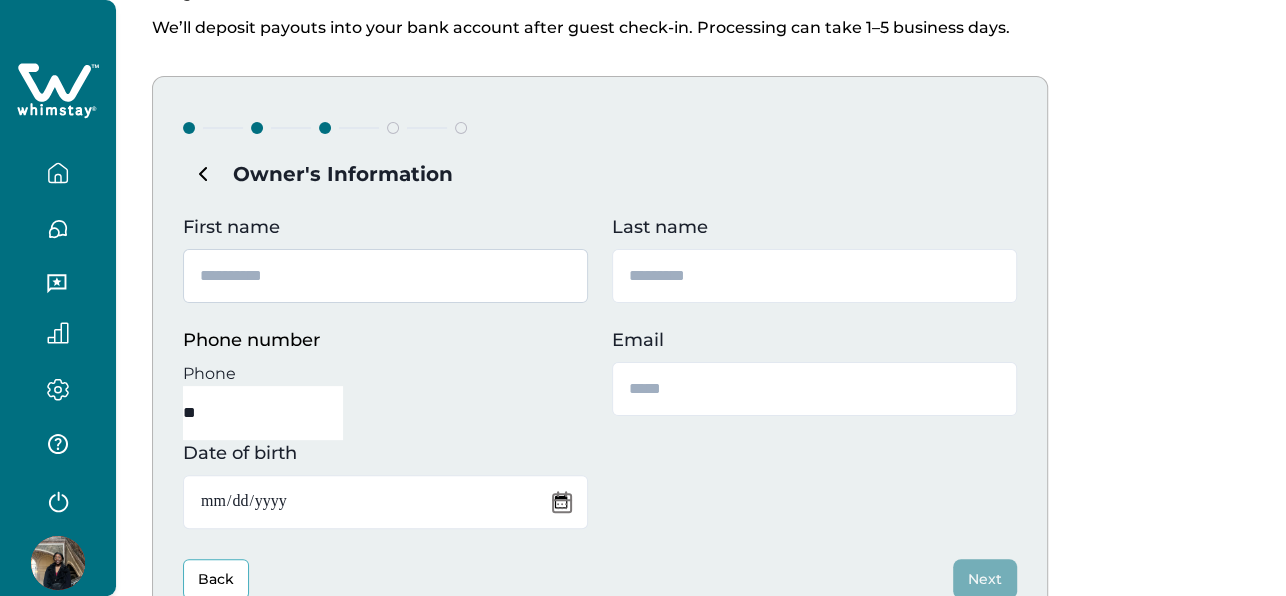 click on "First name" at bounding box center [385, 276] 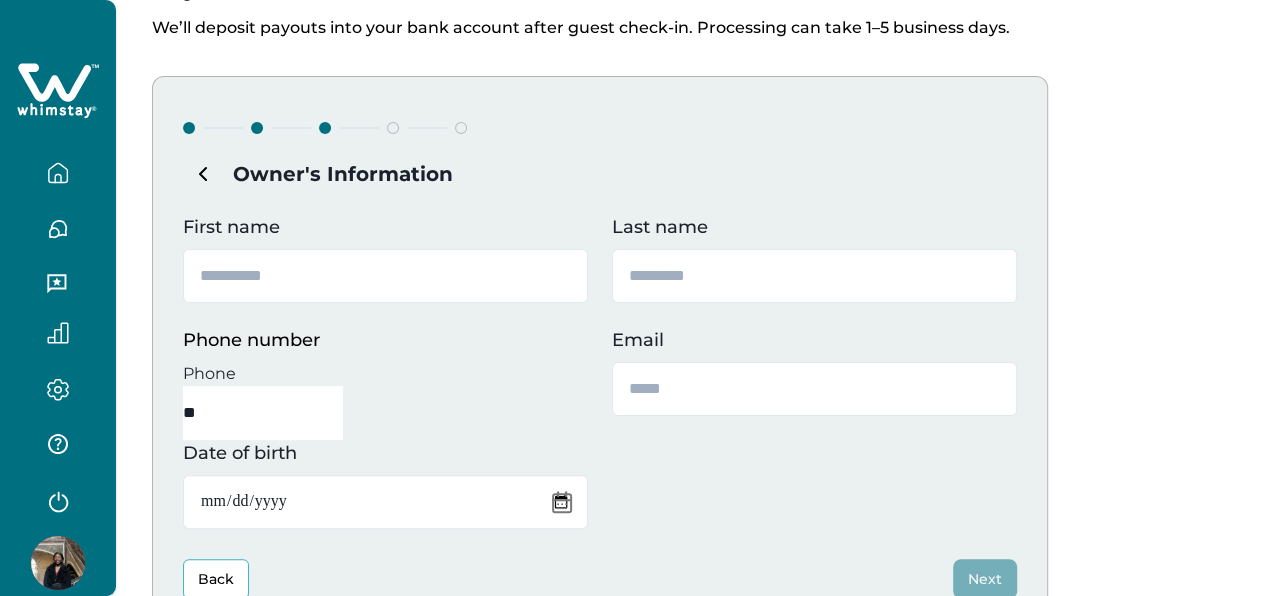 type on "********" 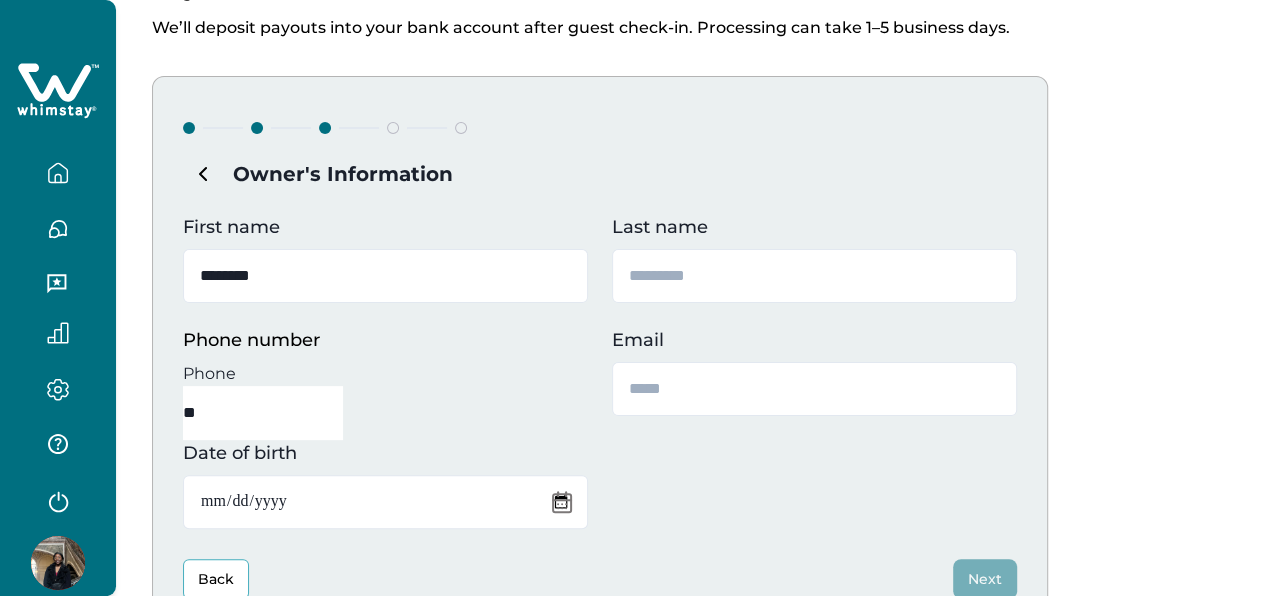 type on "**********" 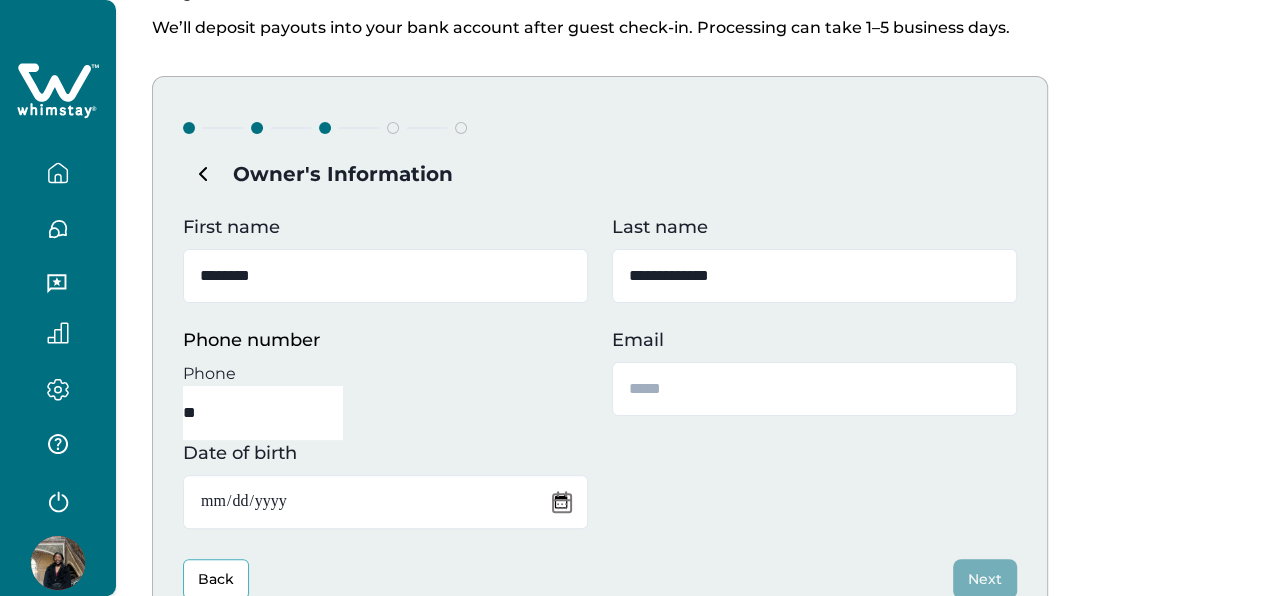 type on "**********" 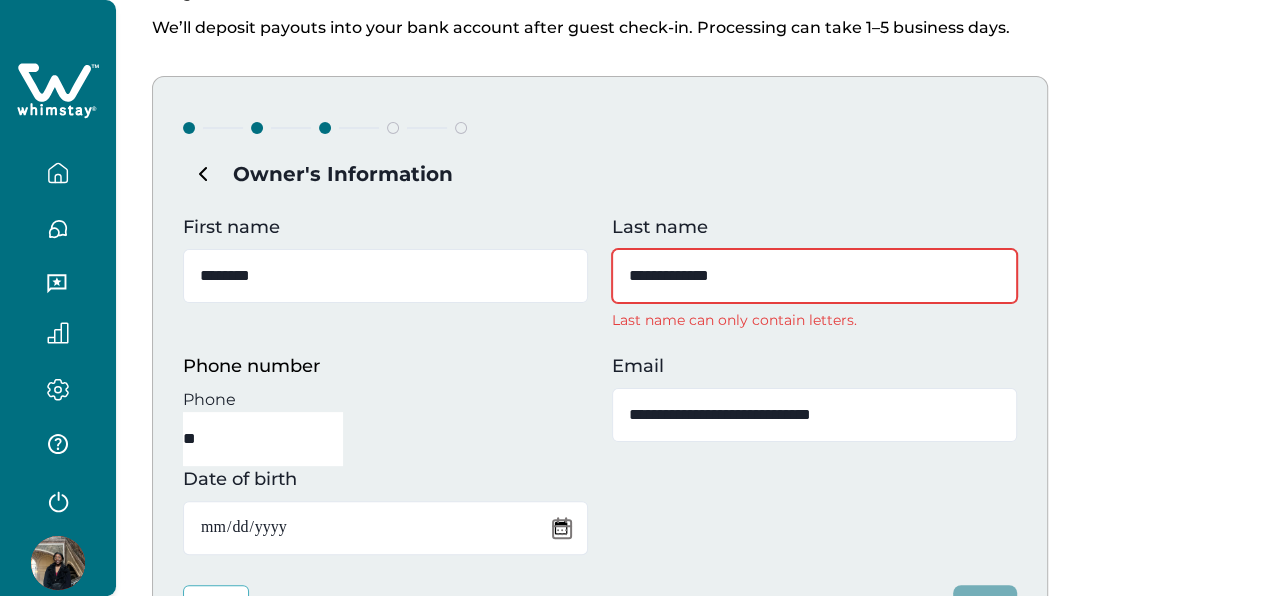 click on "**********" at bounding box center (814, 276) 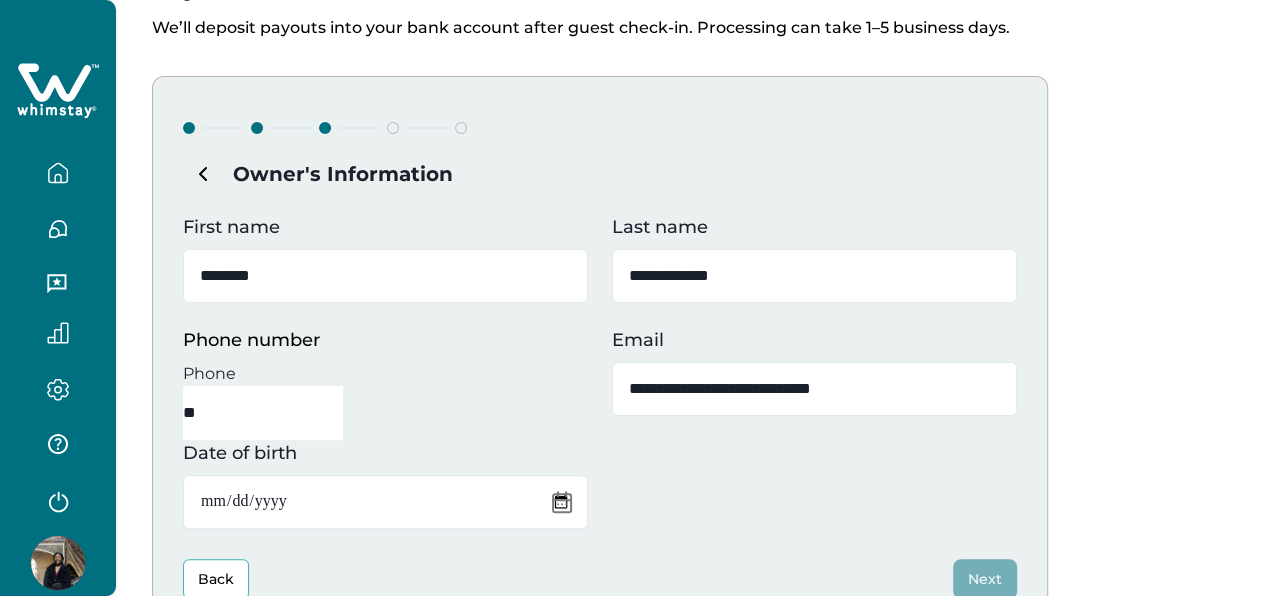 type on "**********" 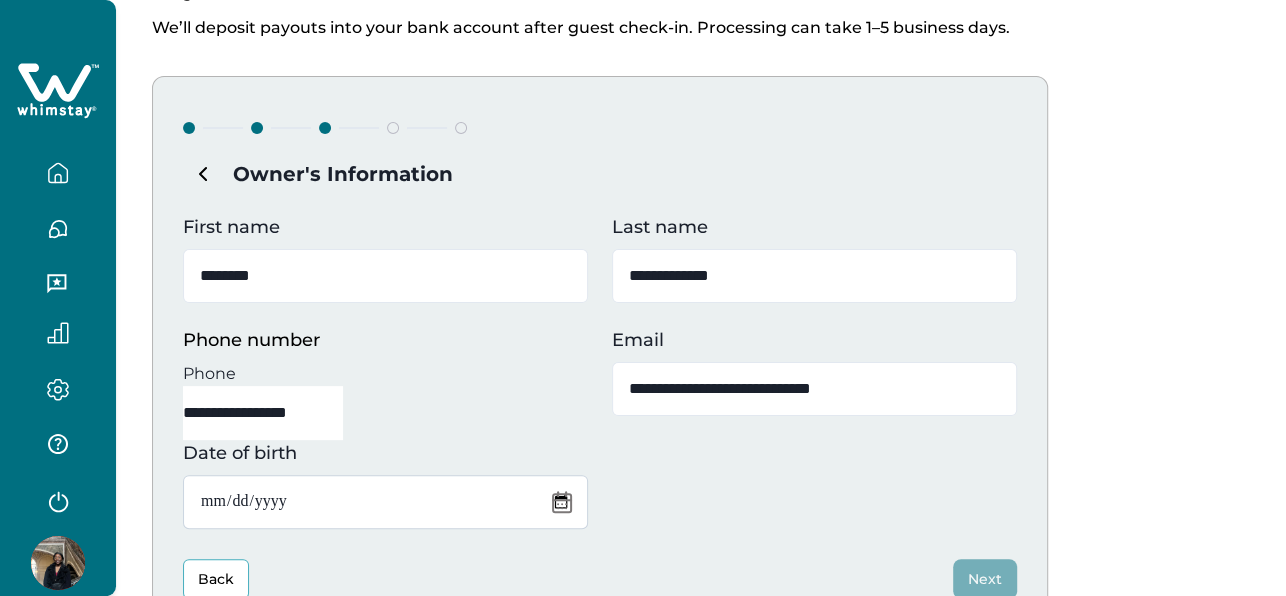 type on "**********" 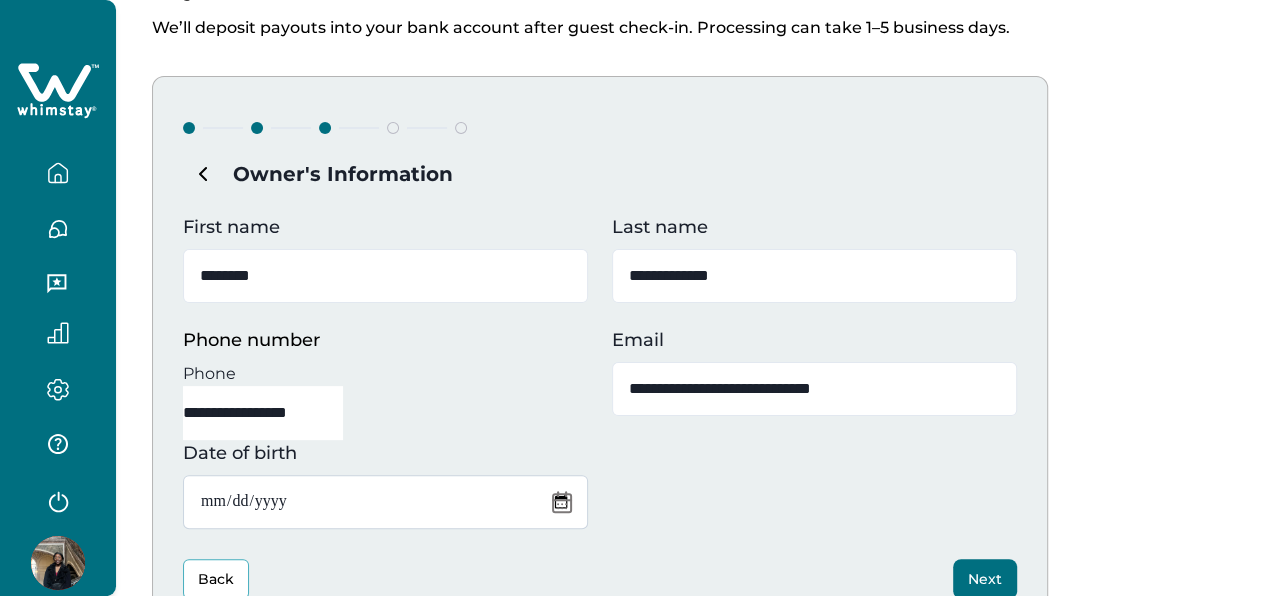 type on "**********" 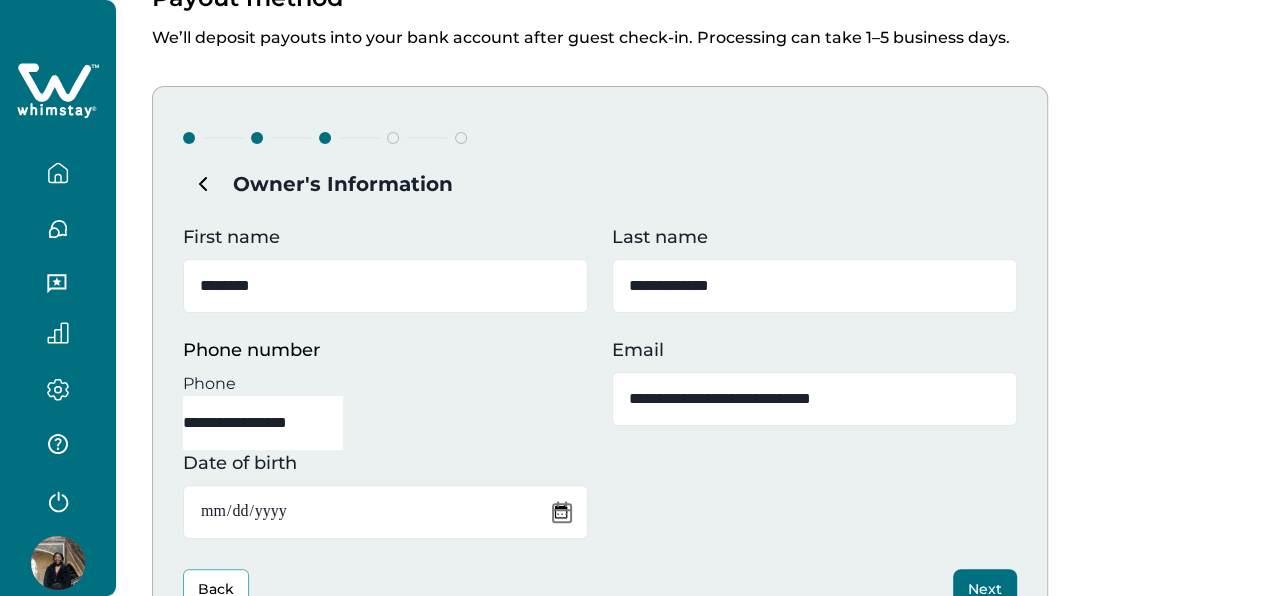 click on "**********" at bounding box center (600, 381) 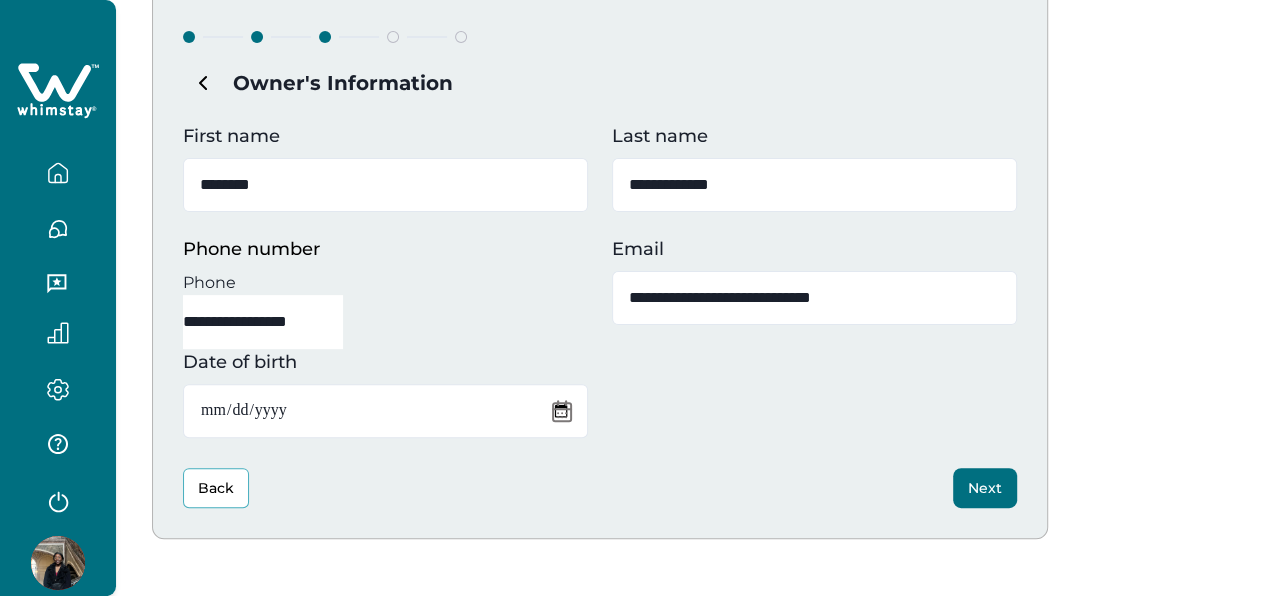click on "Next" at bounding box center [985, 488] 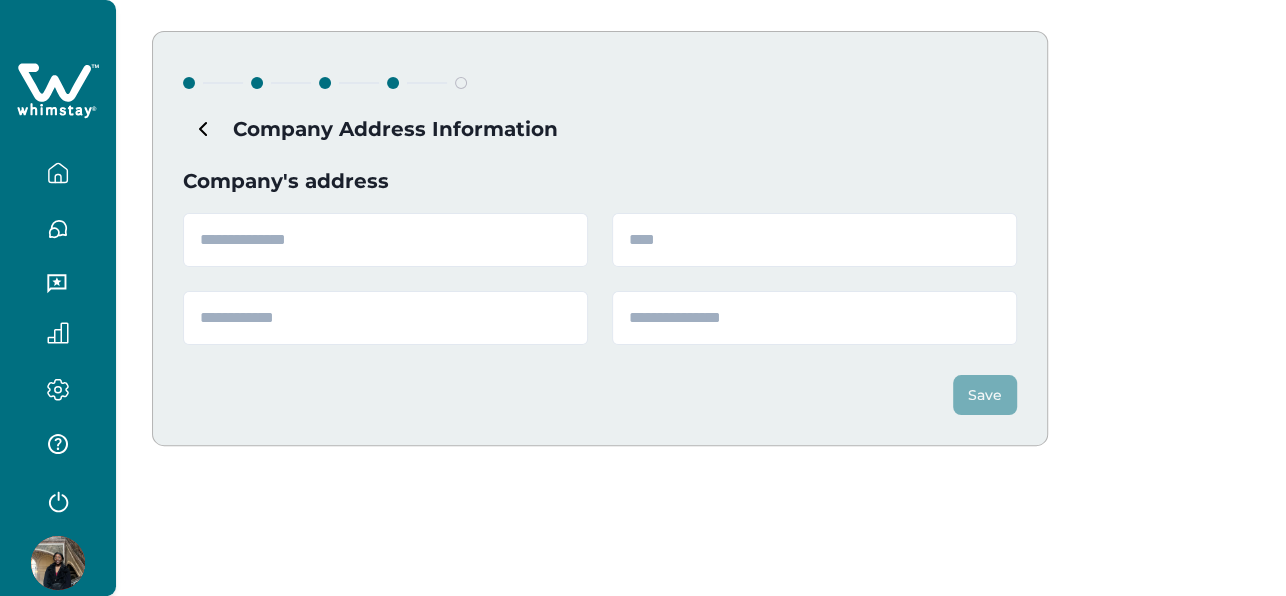 scroll, scrollTop: 167, scrollLeft: 0, axis: vertical 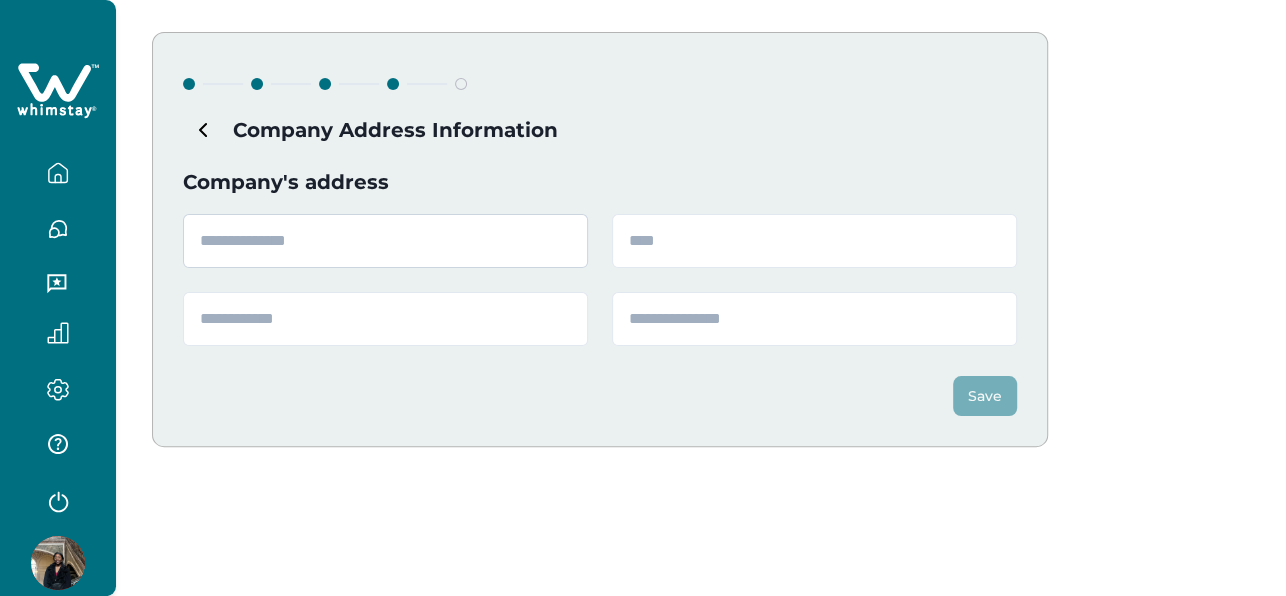 click at bounding box center (385, 241) 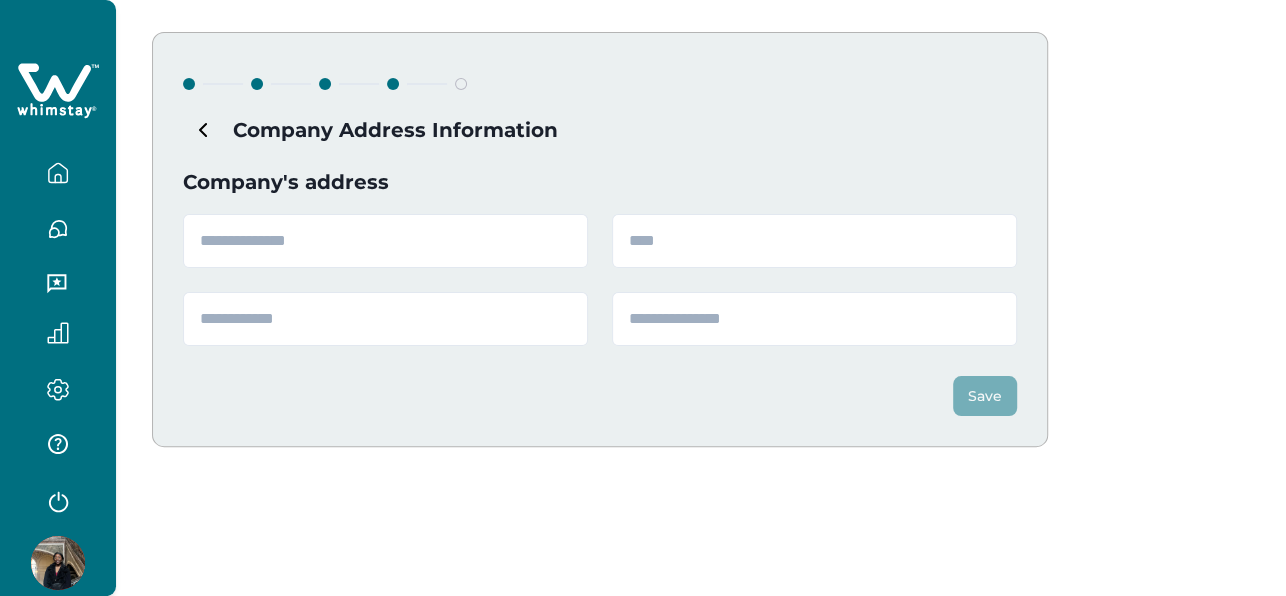 type on "**********" 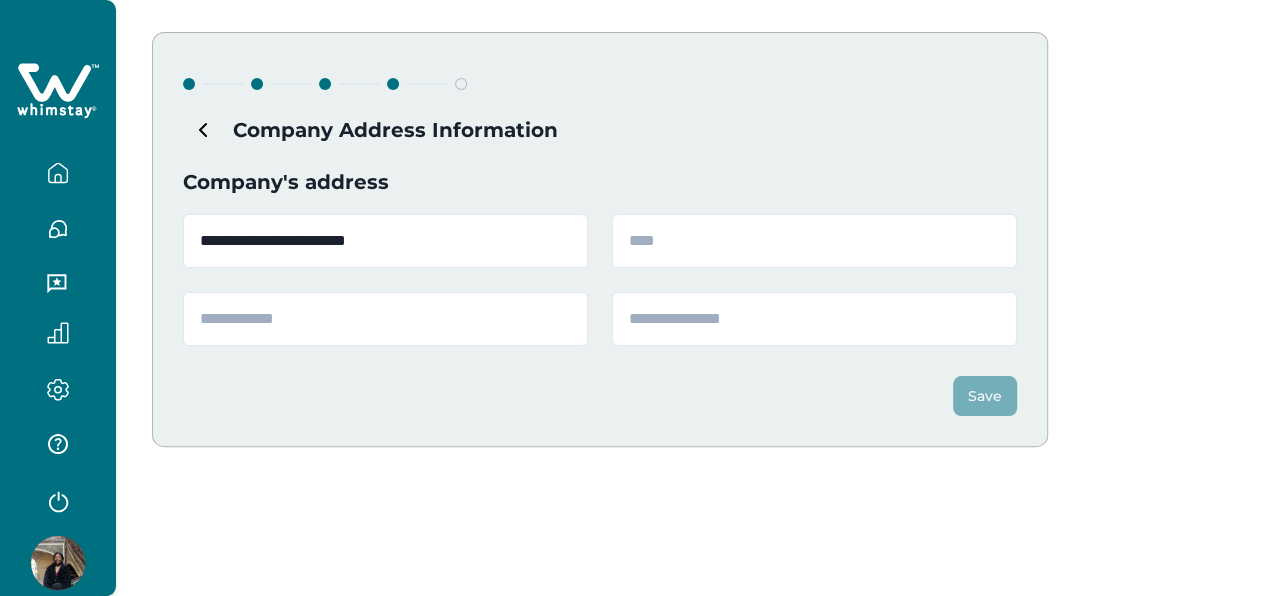 type on "*******" 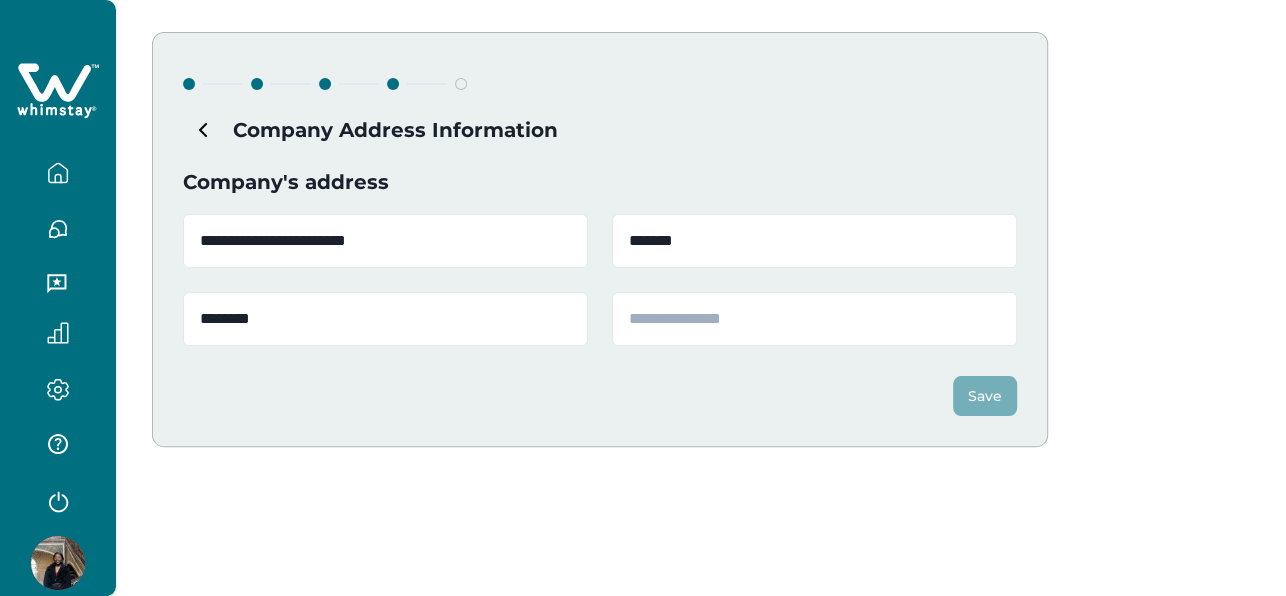 type on "*****" 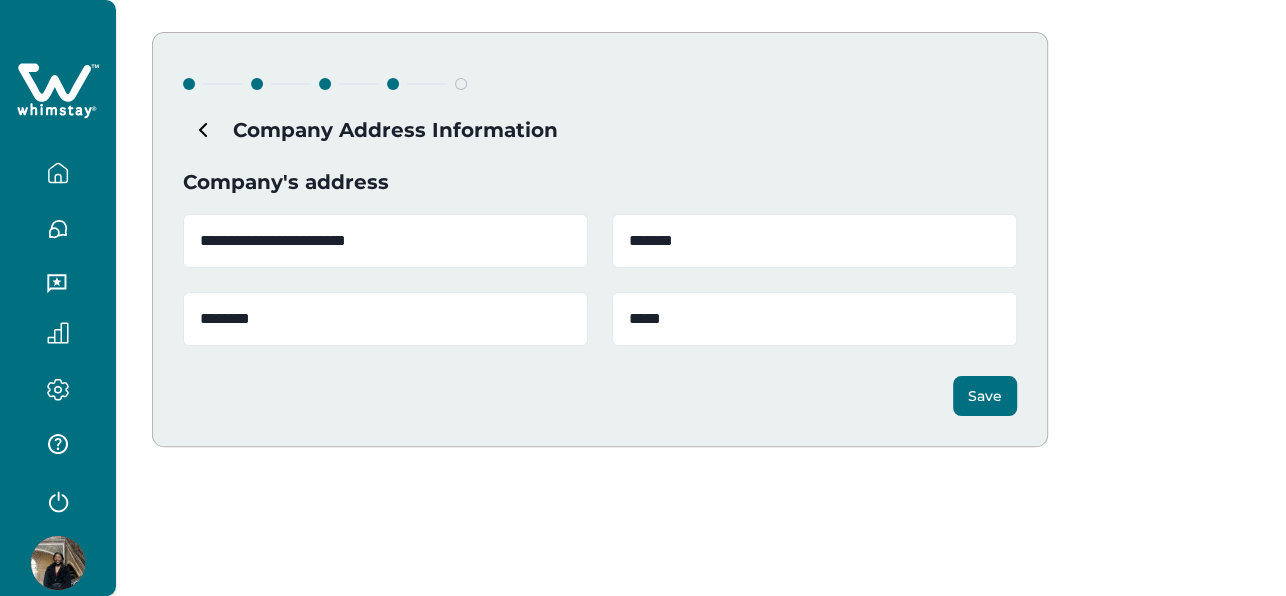 click on "Save" at bounding box center (985, 396) 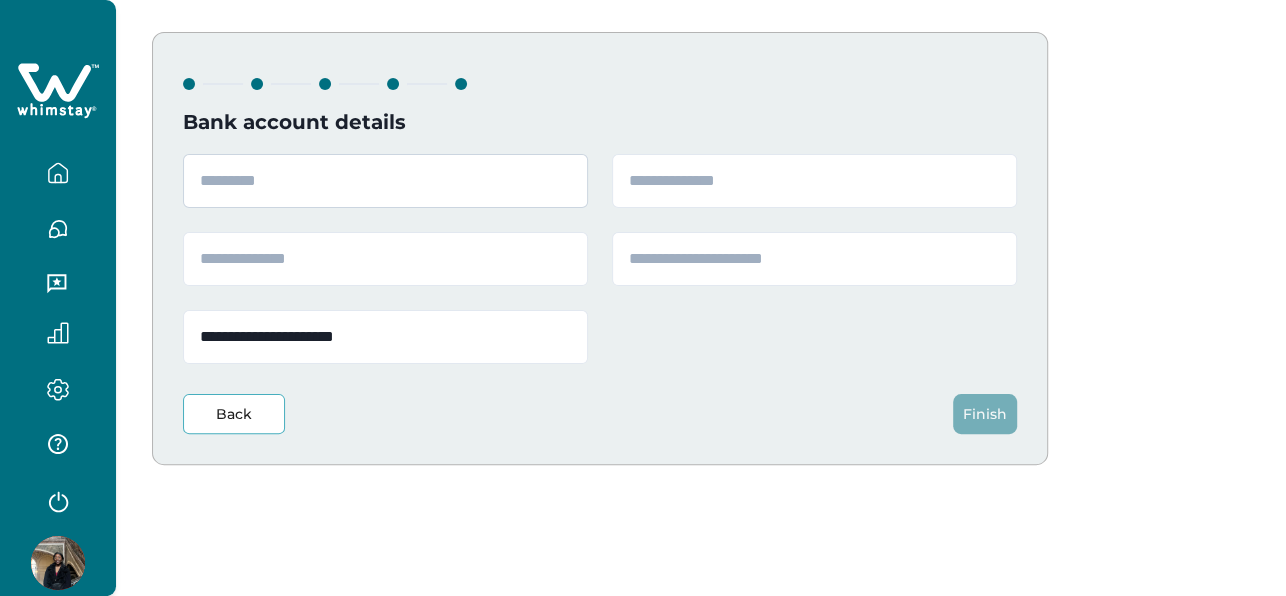 click at bounding box center (385, 181) 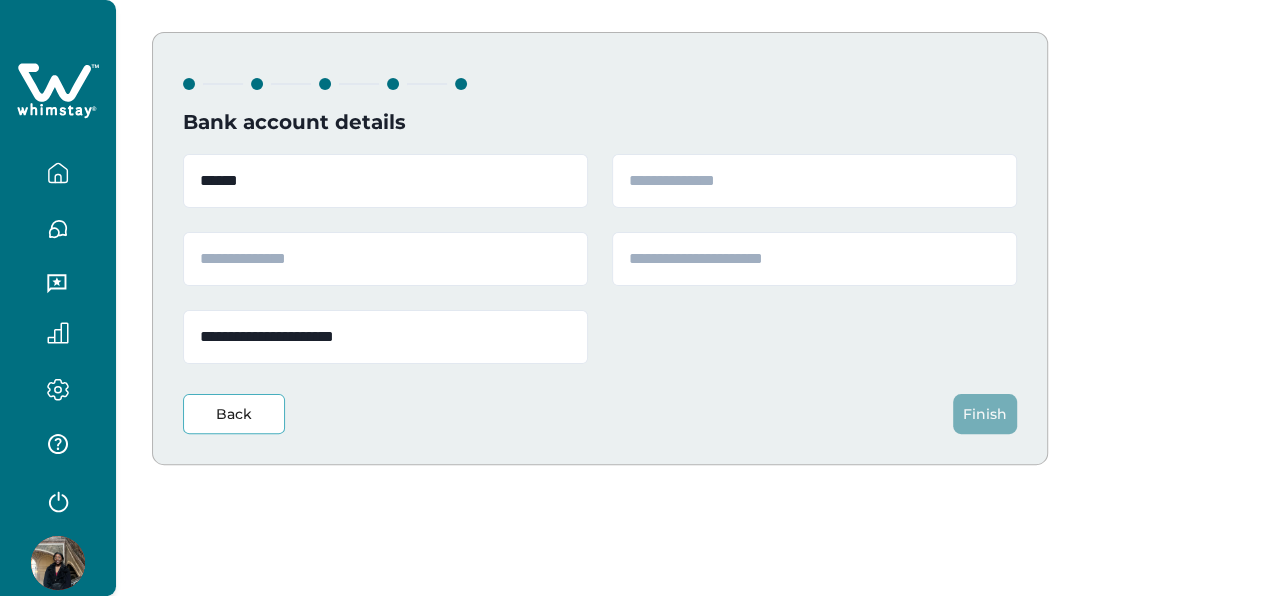 type on "*****" 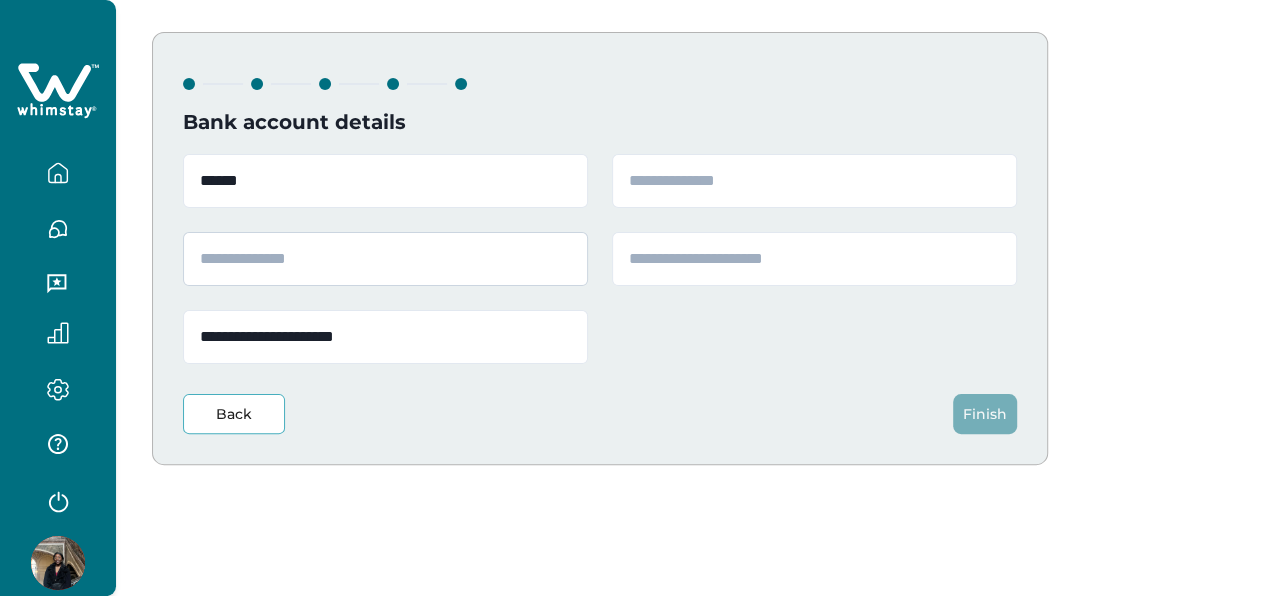 click at bounding box center (385, 259) 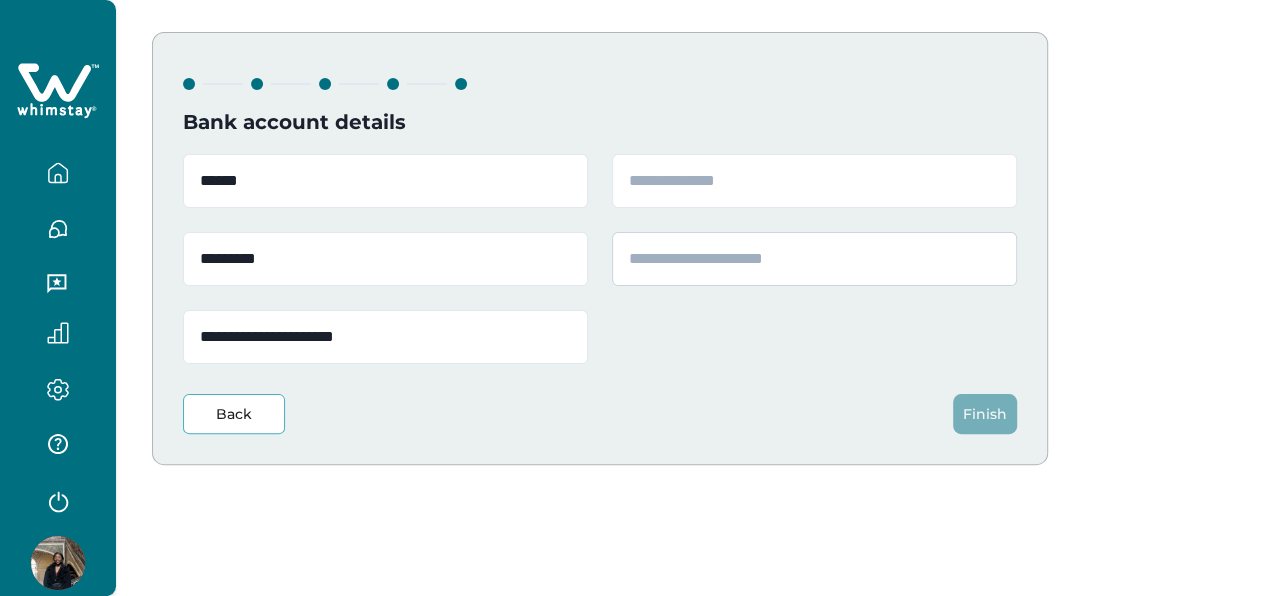 type on "*********" 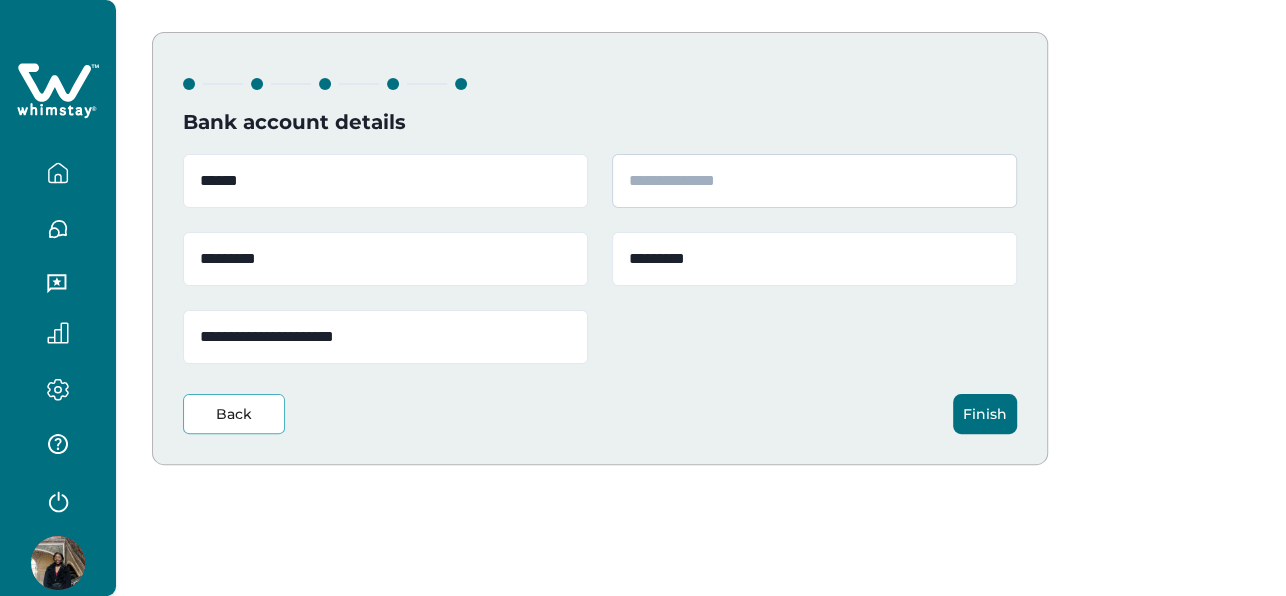 type on "*********" 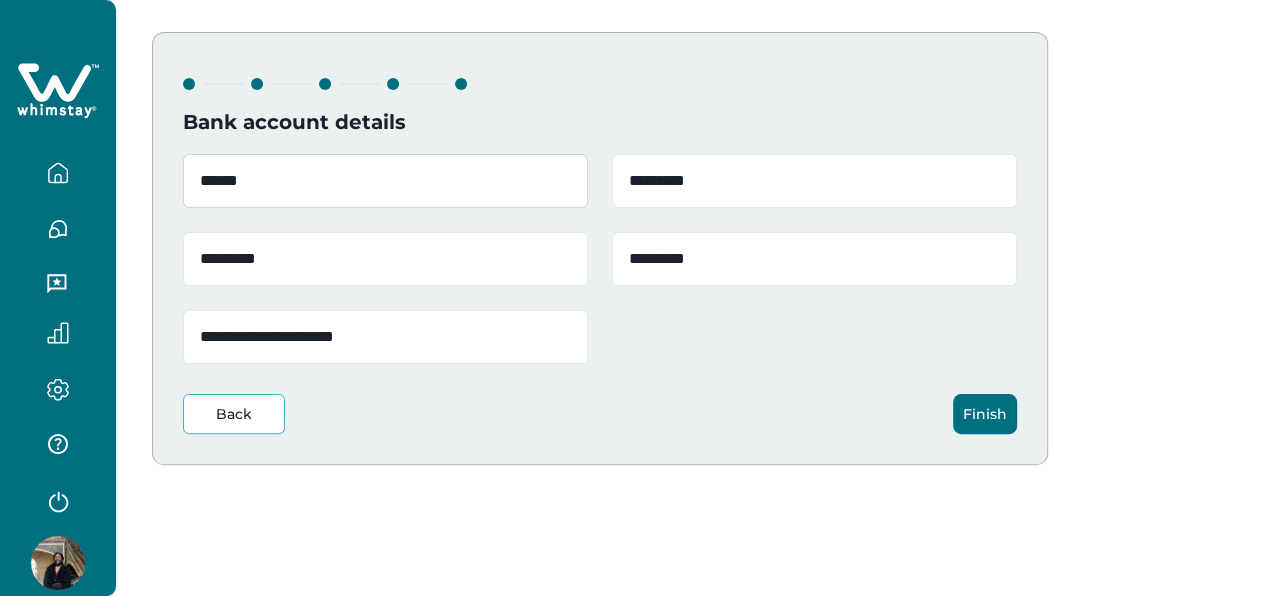 type on "*********" 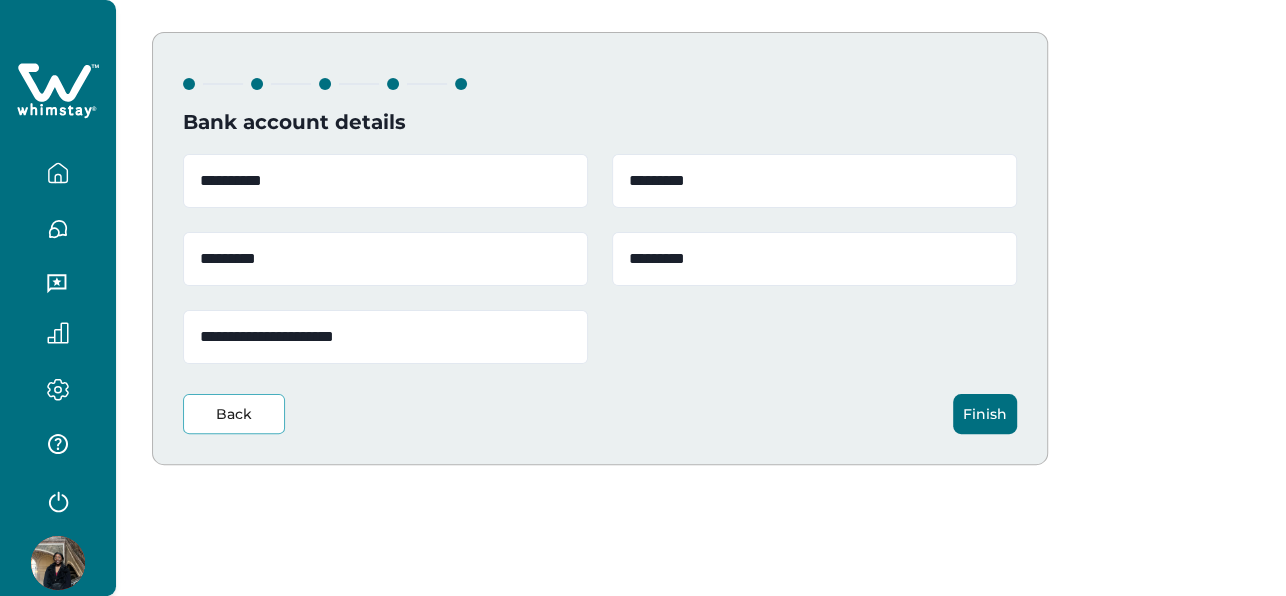 type on "**********" 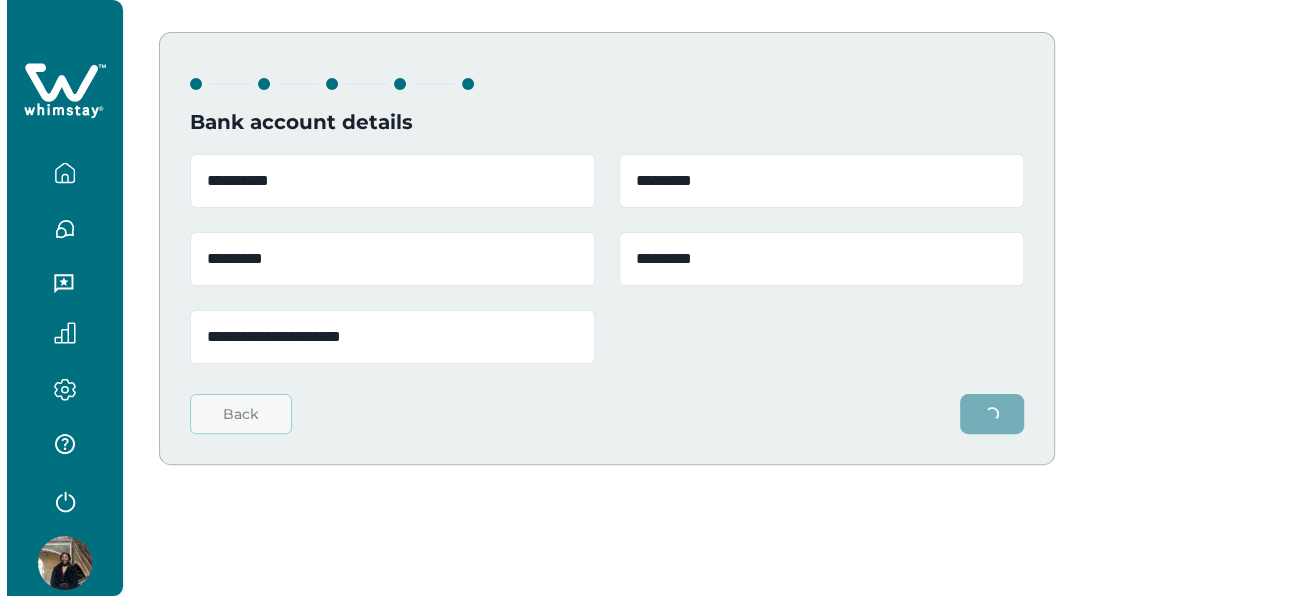 scroll, scrollTop: 0, scrollLeft: 0, axis: both 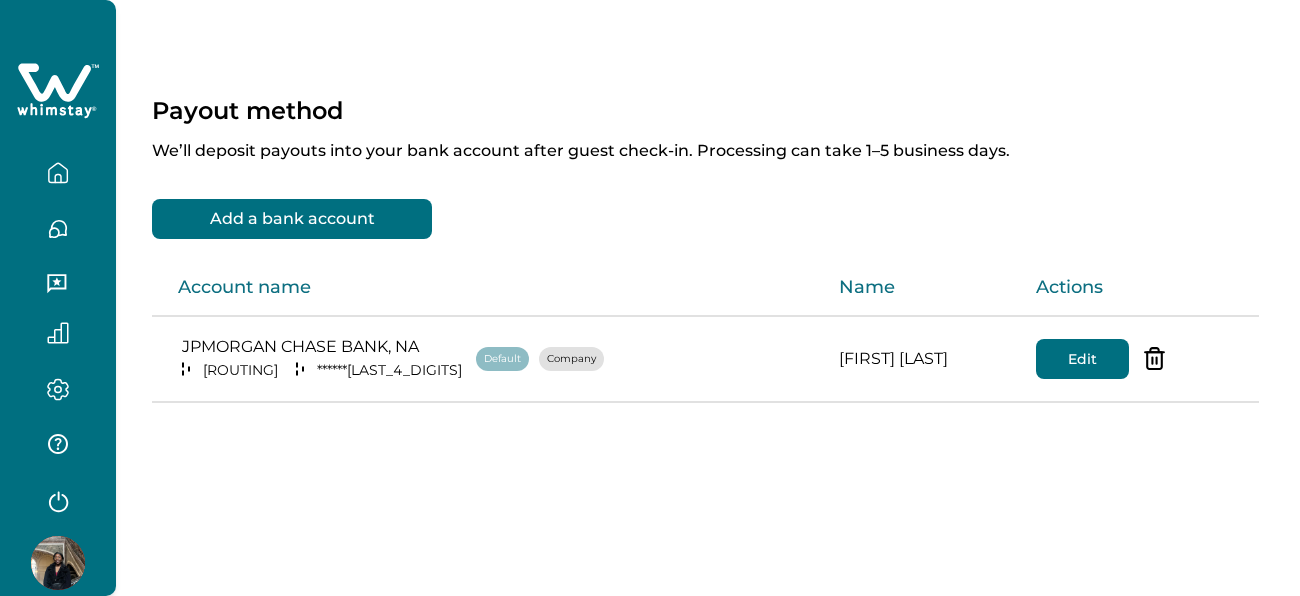 click on "Payout method We’ll deposit payouts into your bank account after guest check-in. Processing can take 1–5 business days. Add a bank account Account name Name Actions   JPMORGAN CHASE BANK, NA     021000021       ****** 9523   Default Company Michelle Jean Baptiste Edit" at bounding box center [708, 276] 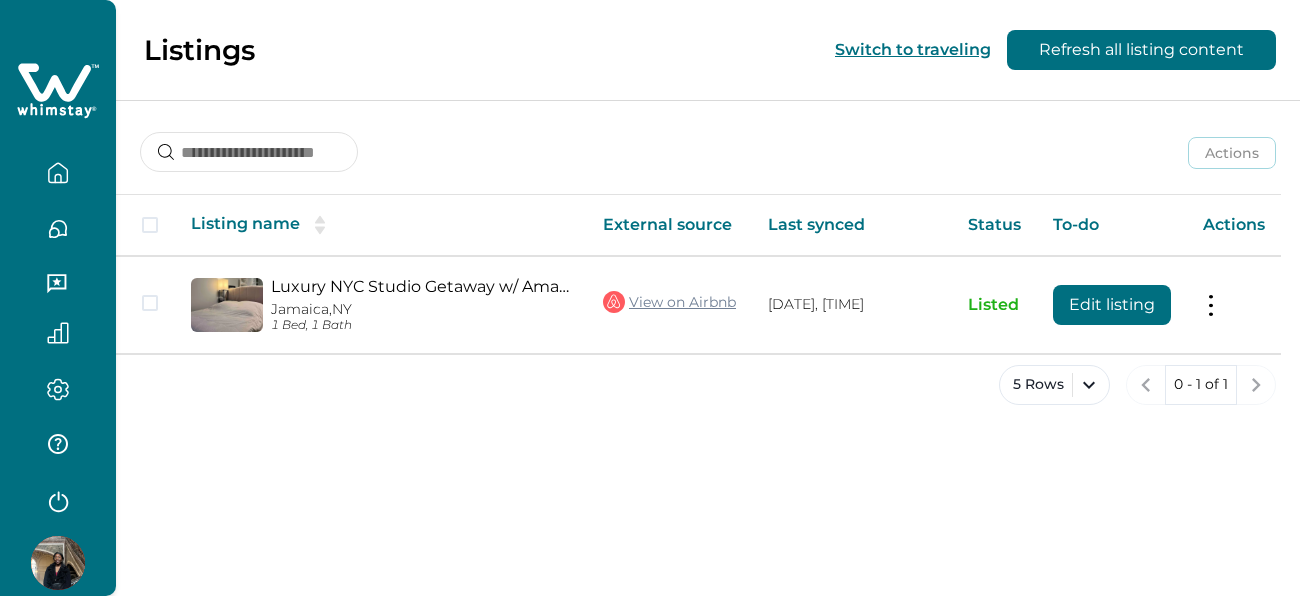 scroll, scrollTop: 0, scrollLeft: 0, axis: both 